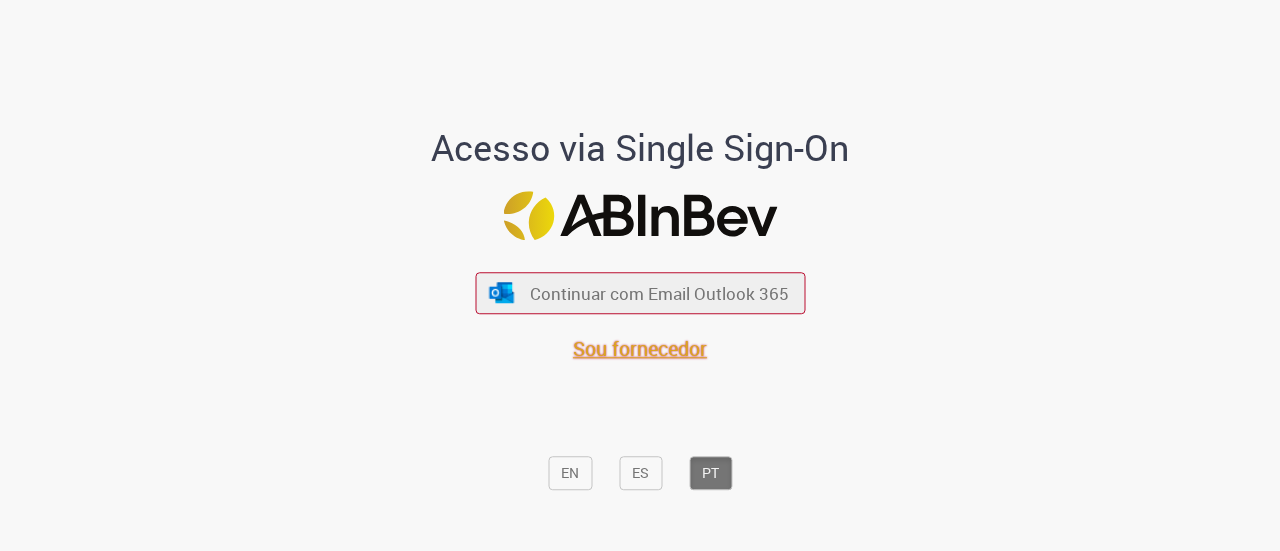scroll, scrollTop: 0, scrollLeft: 0, axis: both 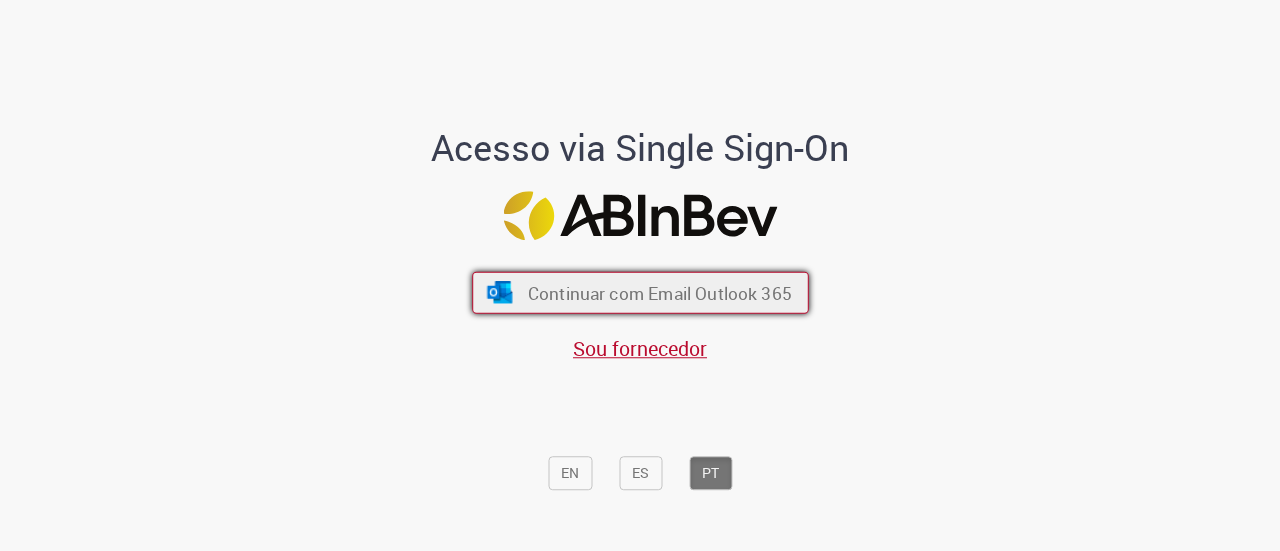 click on "Continuar com Email Outlook 365" at bounding box center [659, 292] 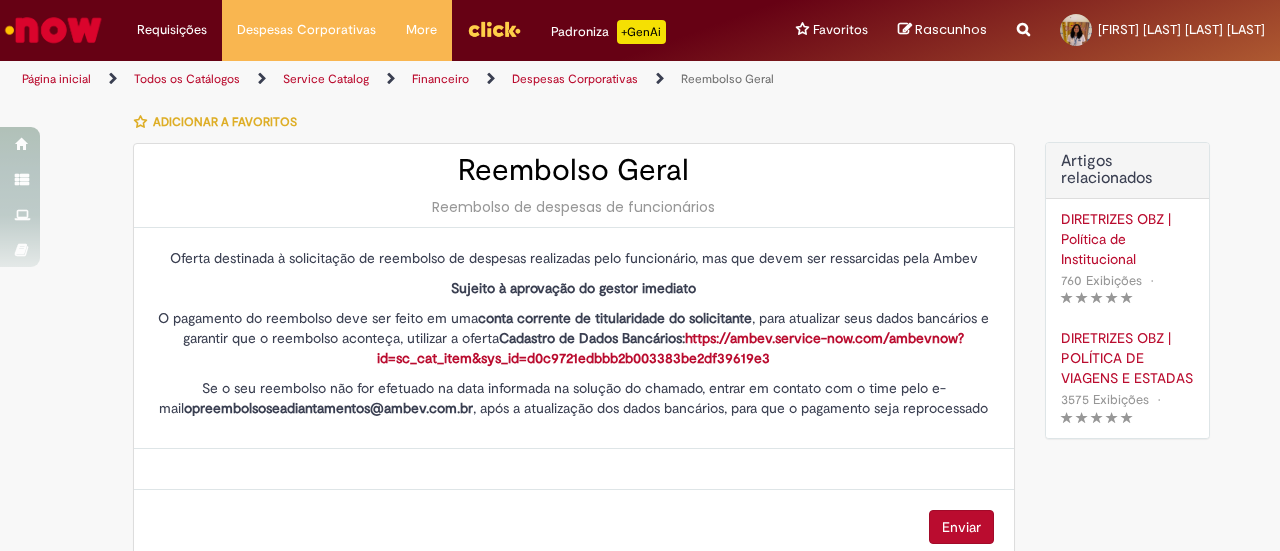 scroll, scrollTop: 0, scrollLeft: 0, axis: both 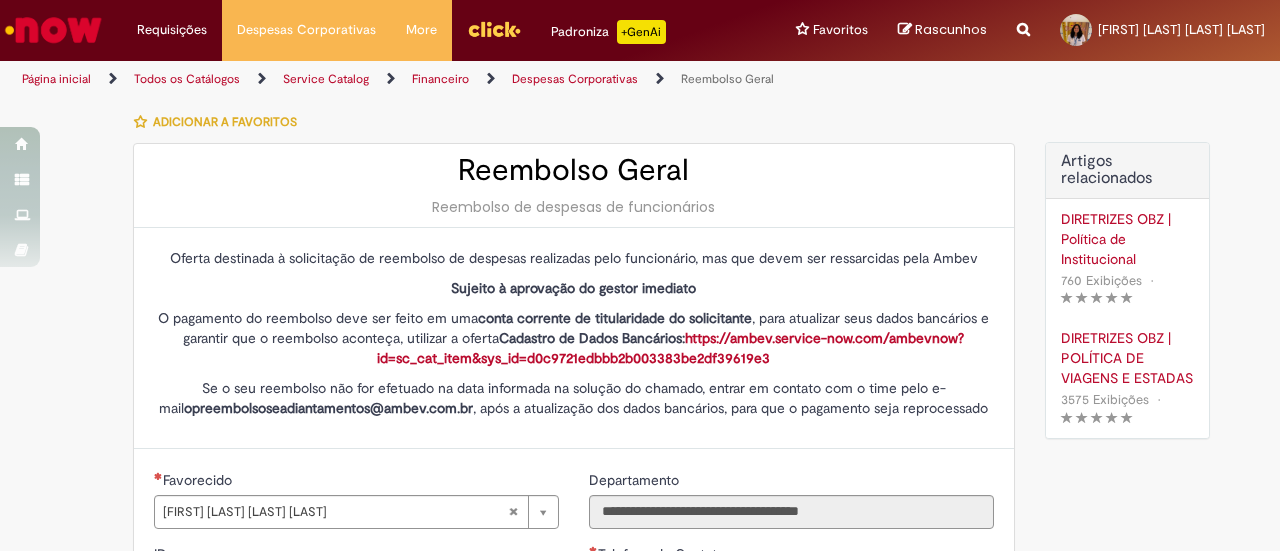 type on "**********" 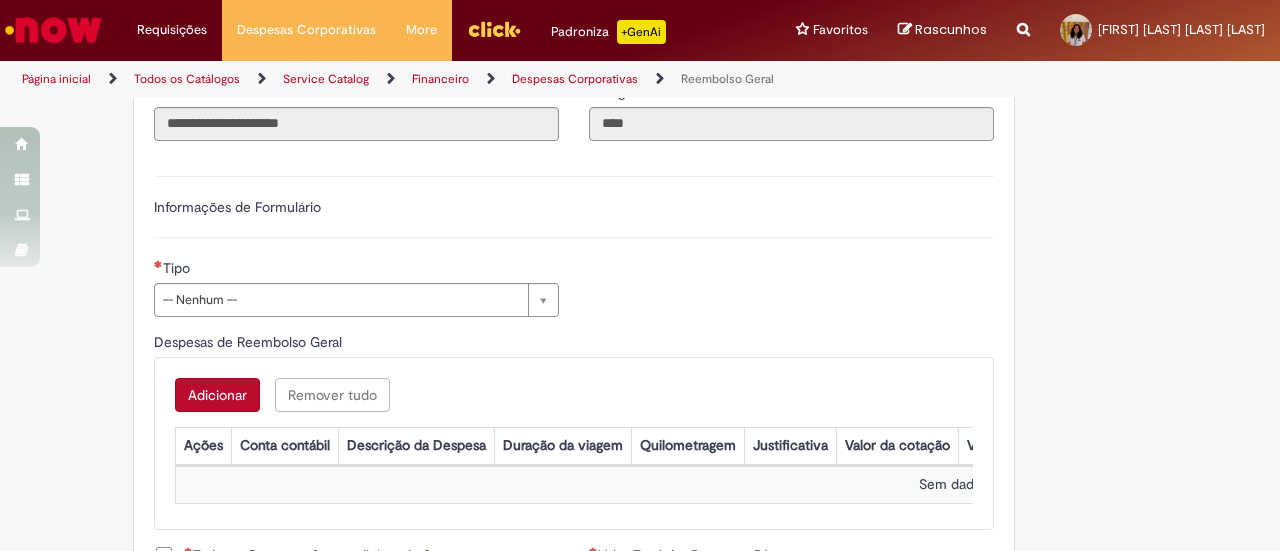 scroll, scrollTop: 616, scrollLeft: 0, axis: vertical 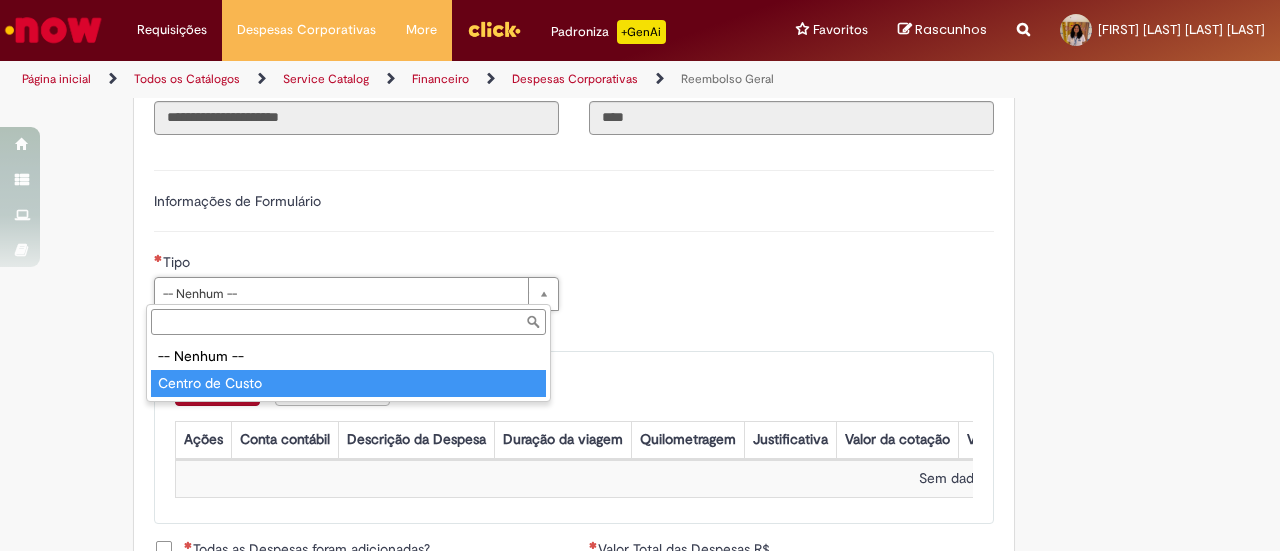 type on "**********" 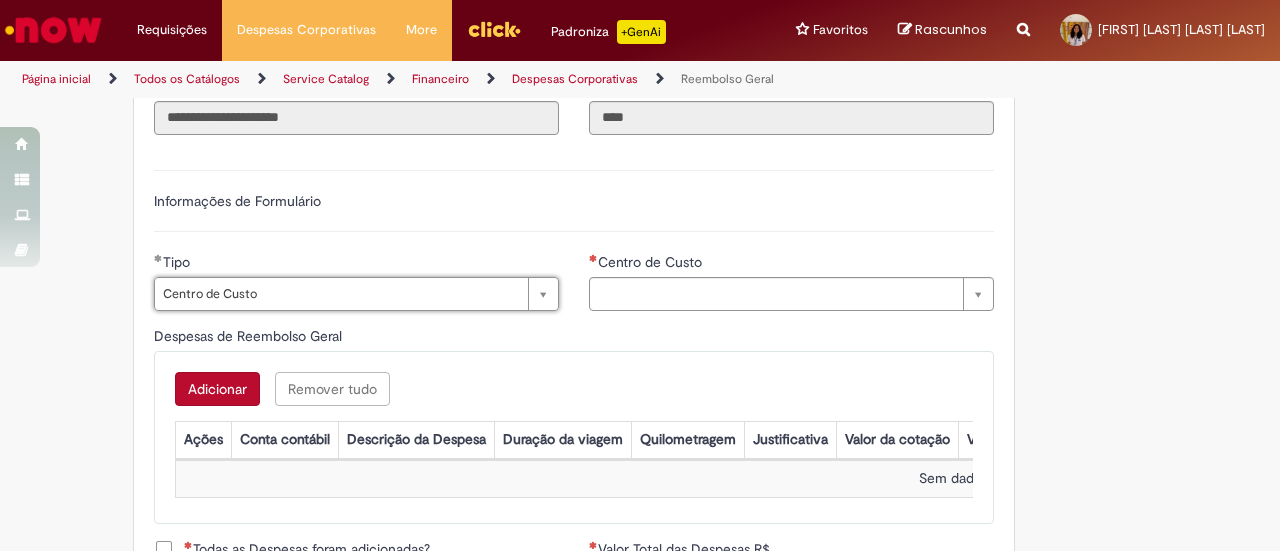 type on "**********" 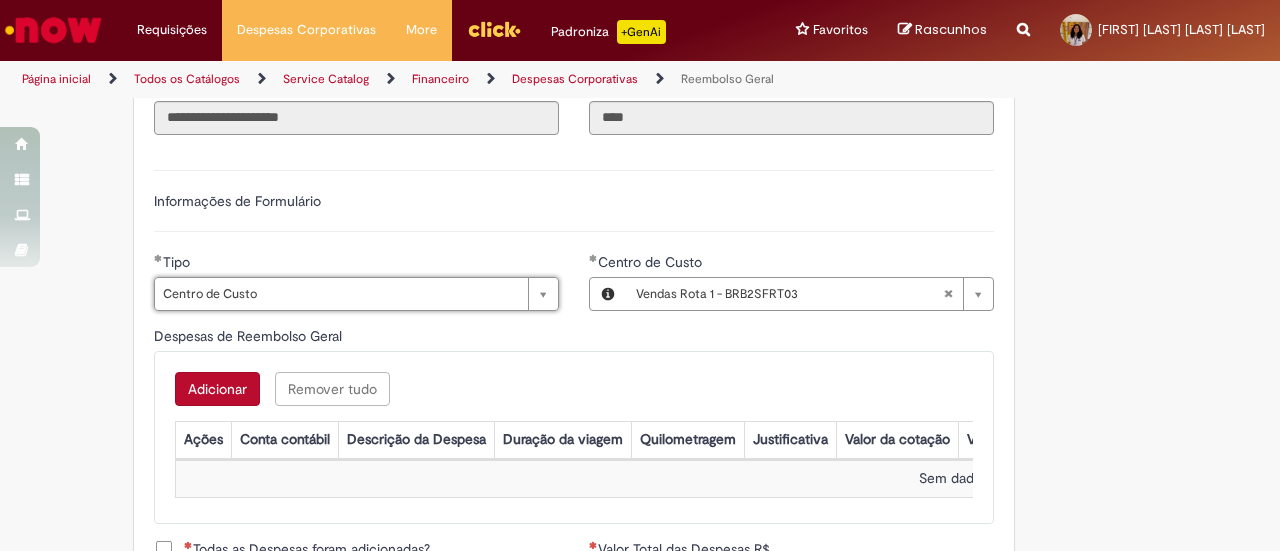click on "Adicionar" at bounding box center [217, 389] 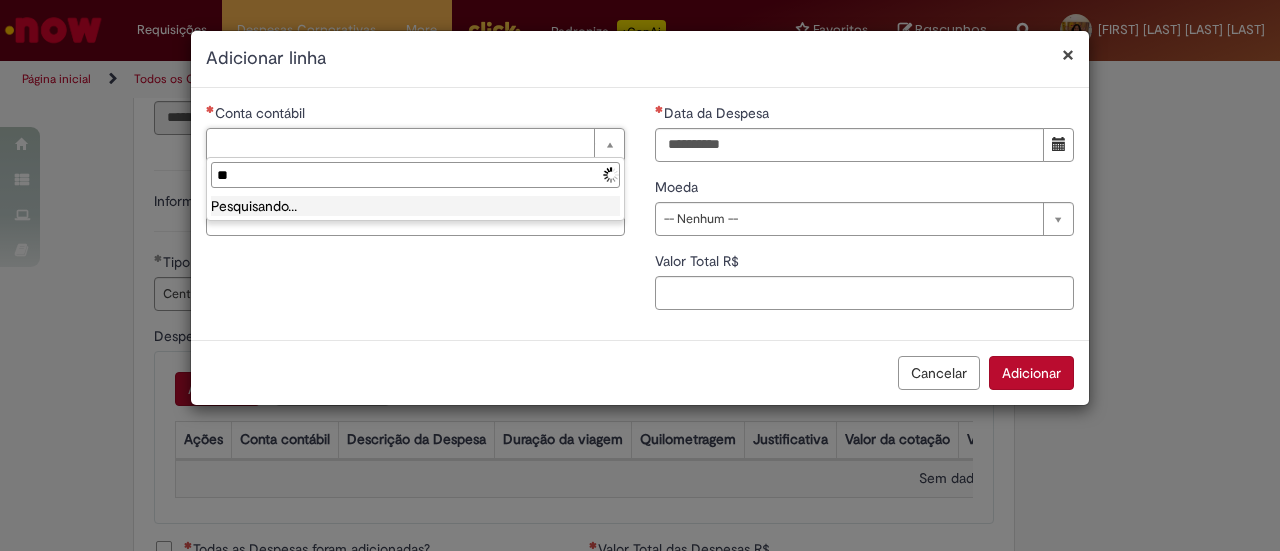 type on "*" 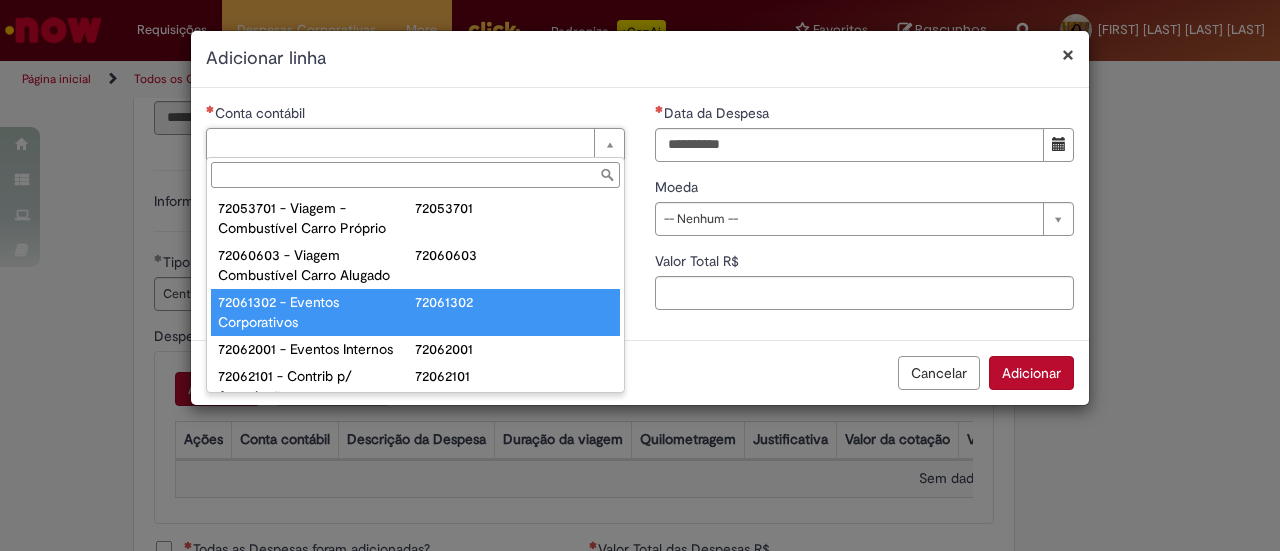 scroll, scrollTop: 1307, scrollLeft: 0, axis: vertical 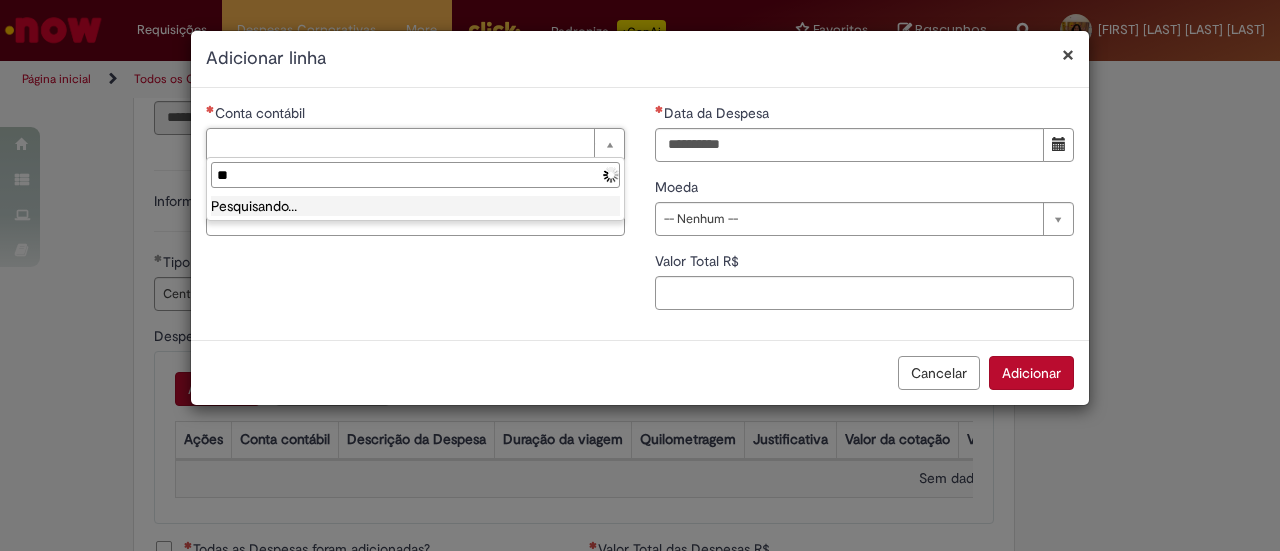 type on "*" 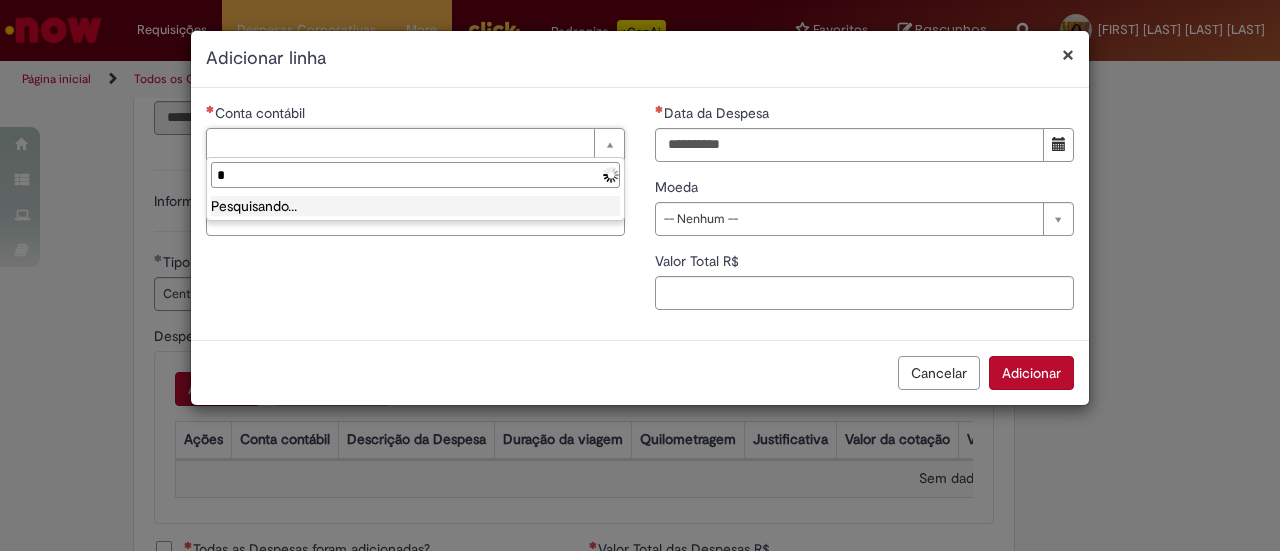 type 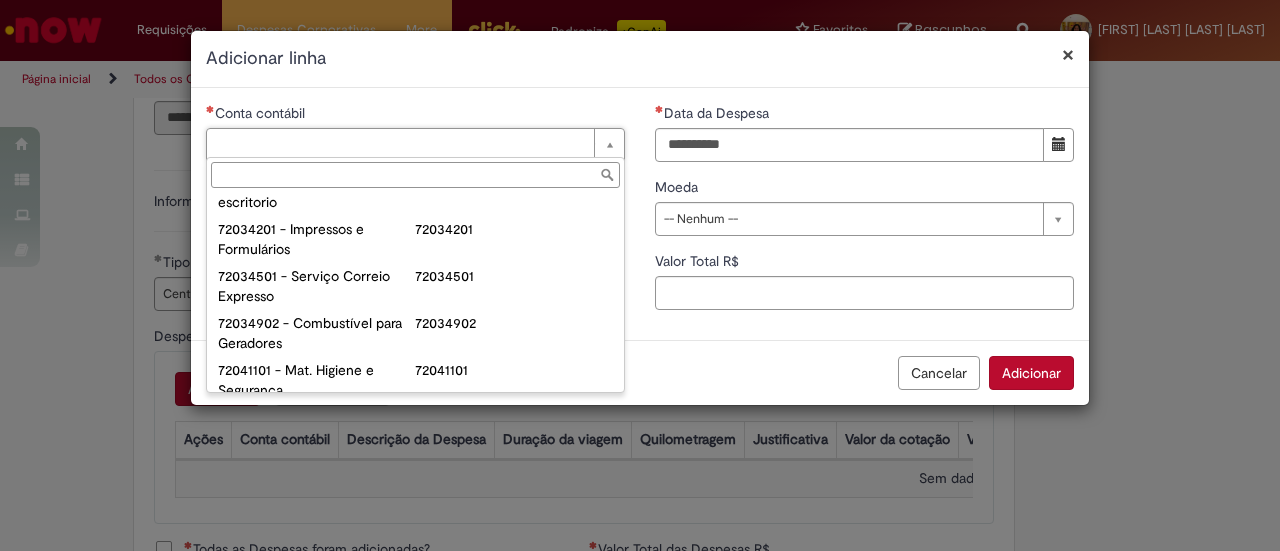 scroll, scrollTop: 397, scrollLeft: 0, axis: vertical 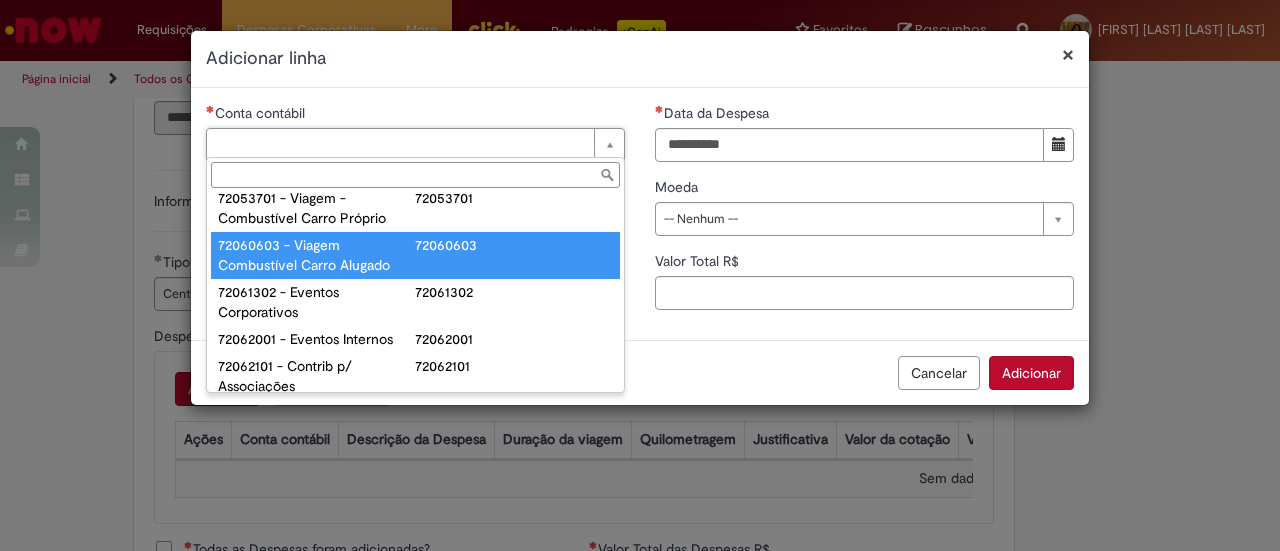 type on "**********" 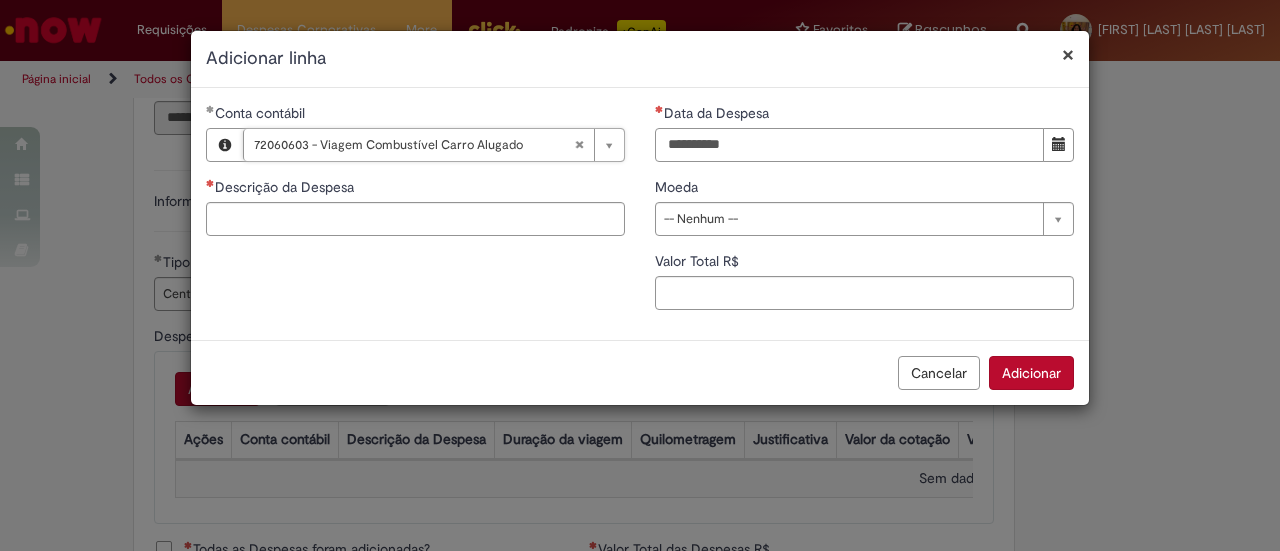 click on "Data da Despesa" at bounding box center [849, 145] 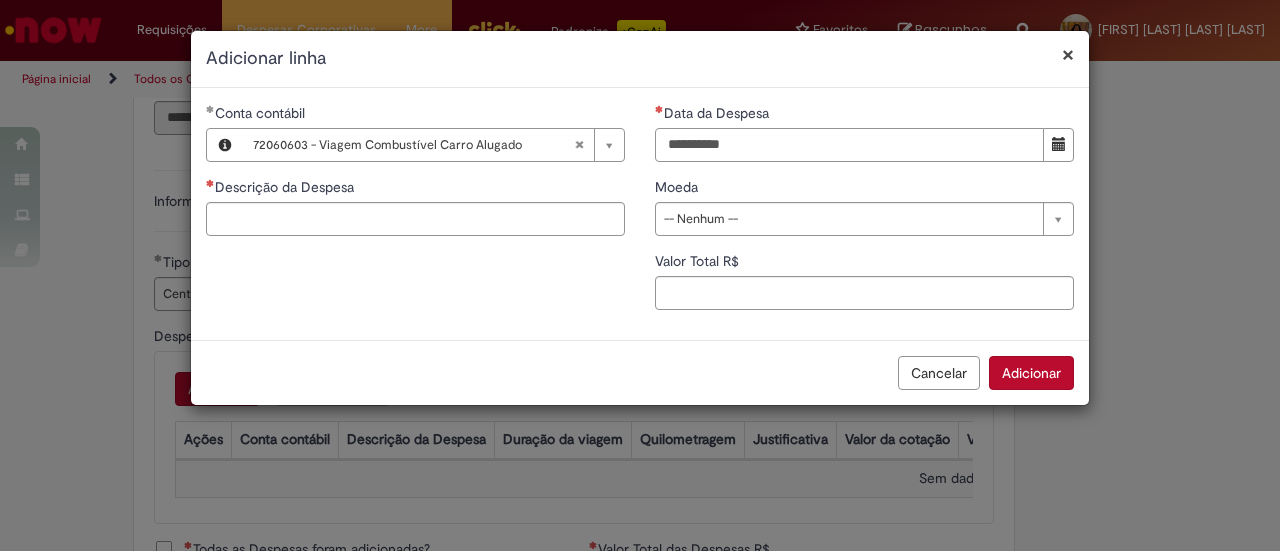 click on "Data da Despesa" at bounding box center (849, 145) 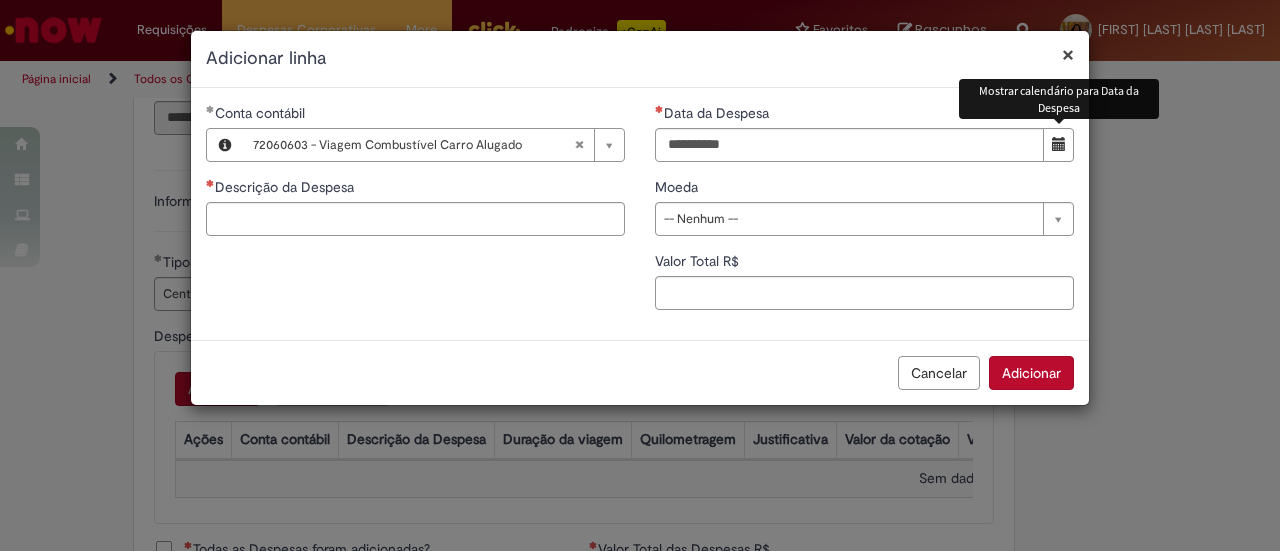 click at bounding box center [1058, 145] 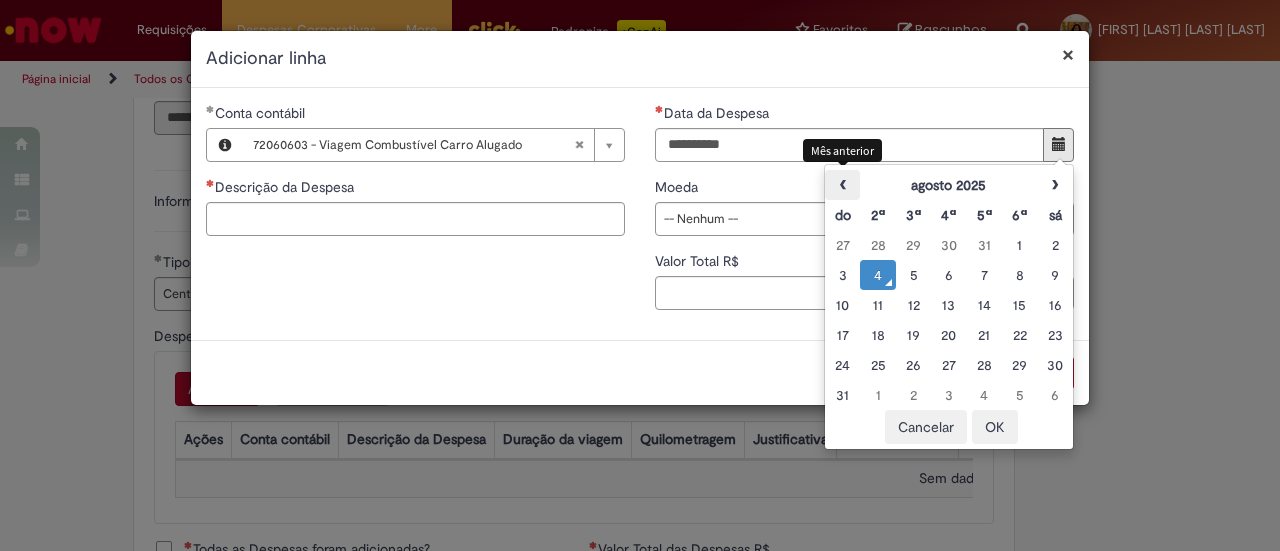 click on "‹" at bounding box center (842, 185) 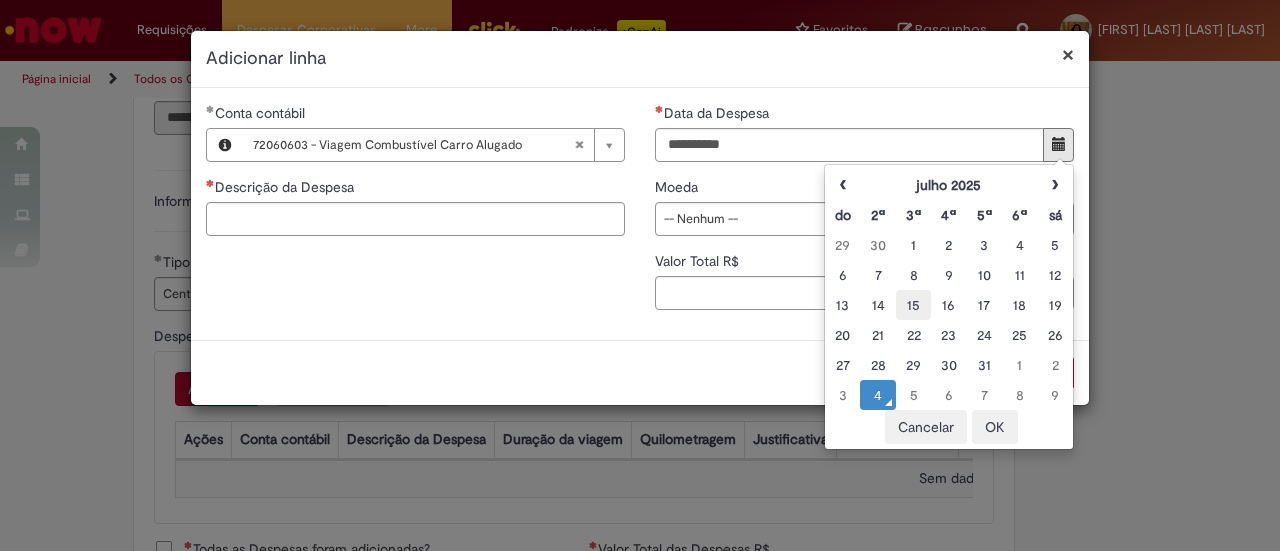 click on "15" at bounding box center [913, 305] 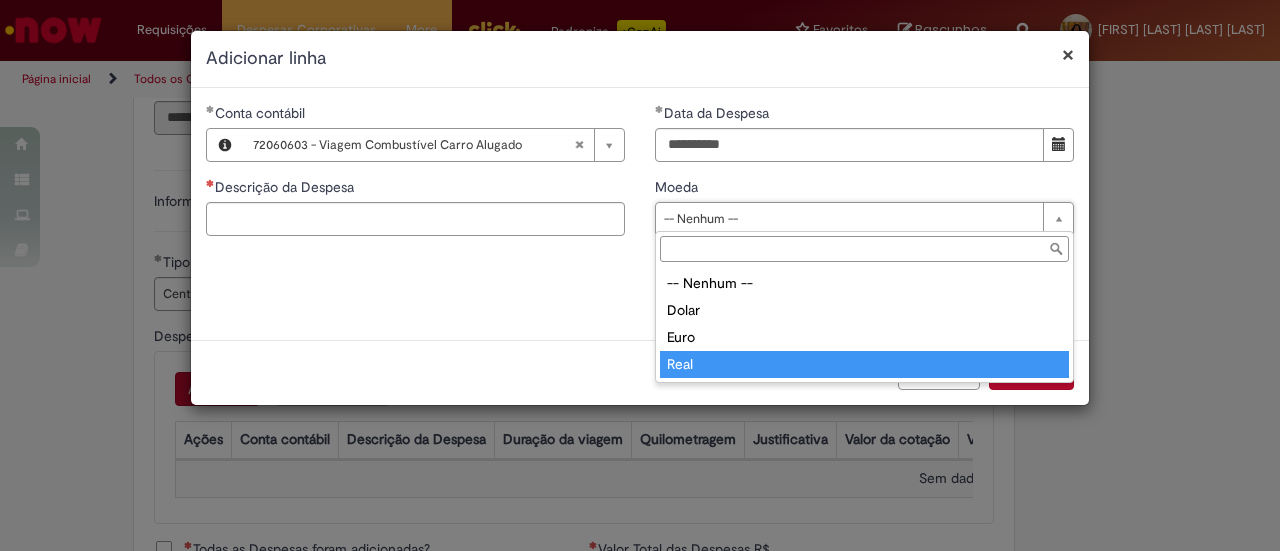 type on "****" 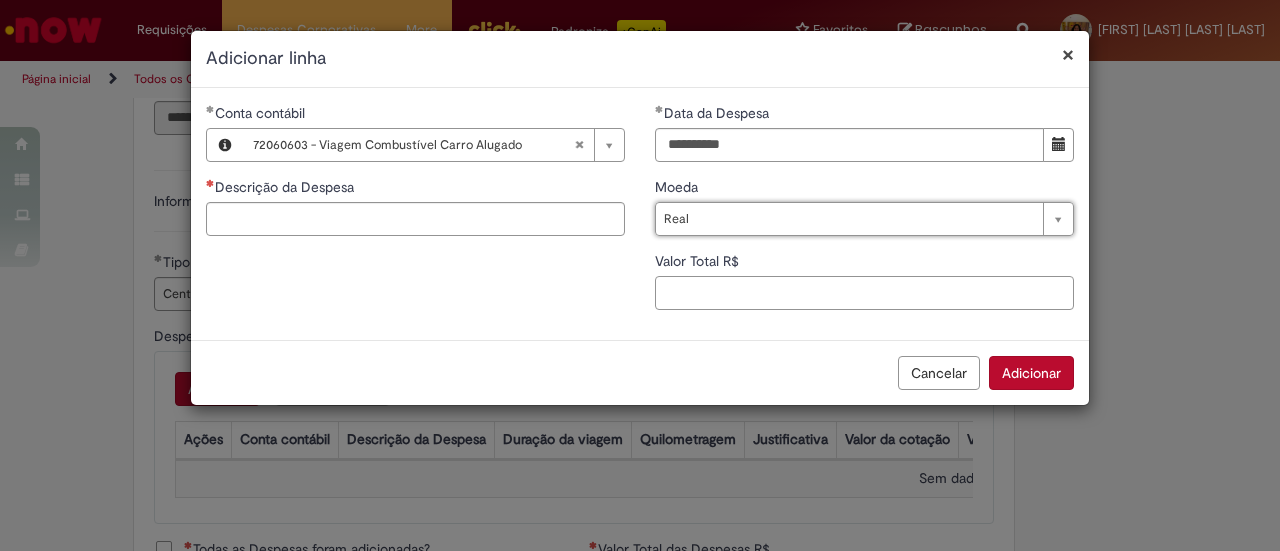 click on "Valor Total R$" at bounding box center [864, 293] 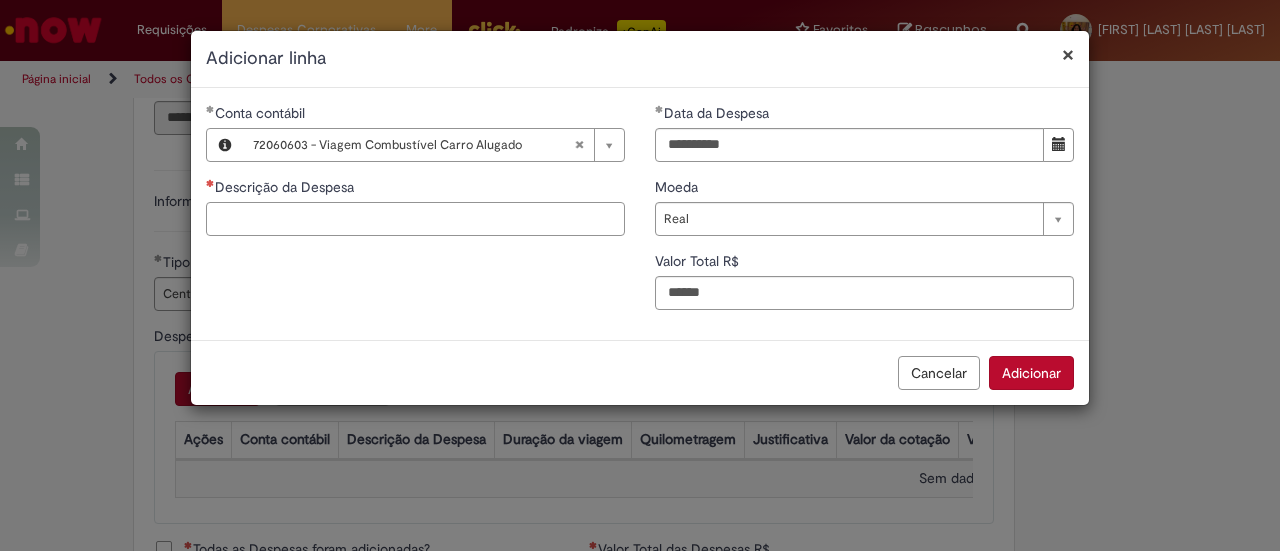 type on "******" 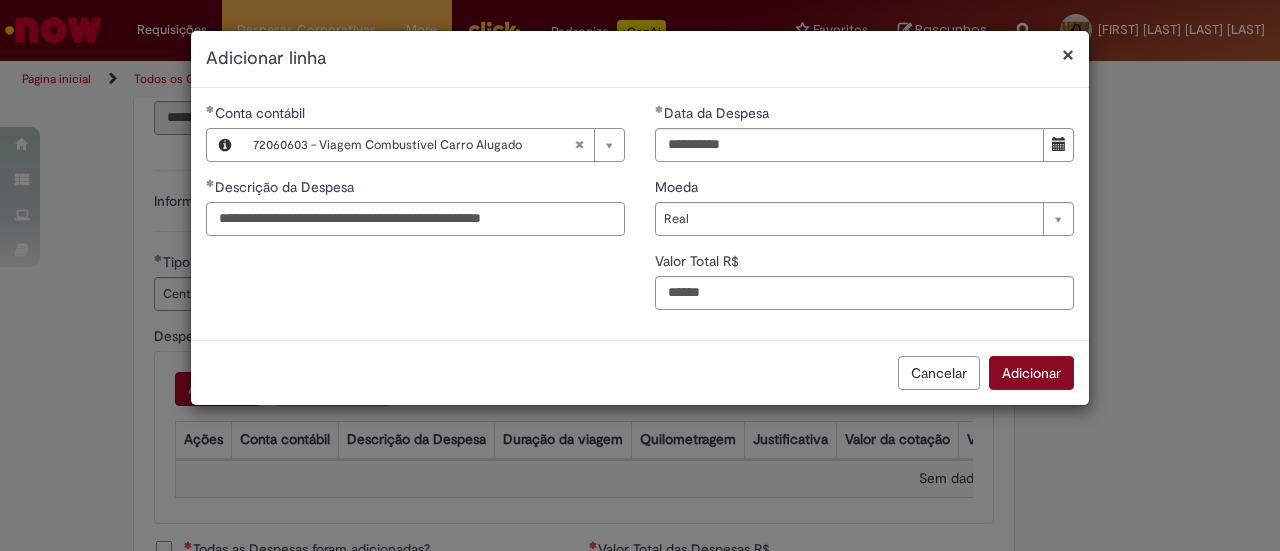 type on "**********" 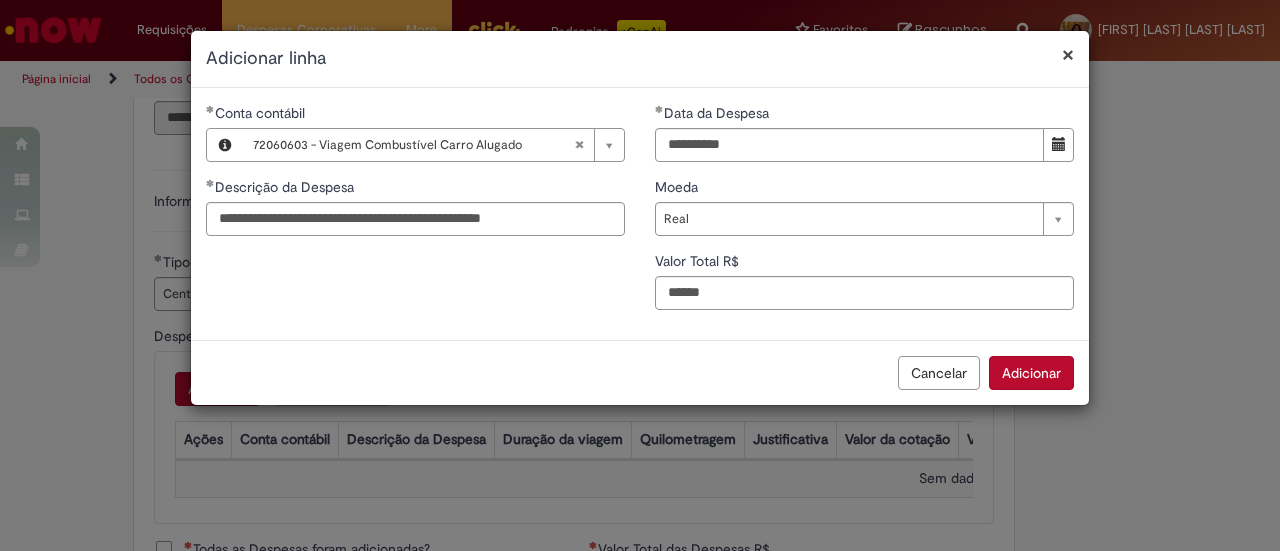 click on "Adicionar" at bounding box center [1031, 373] 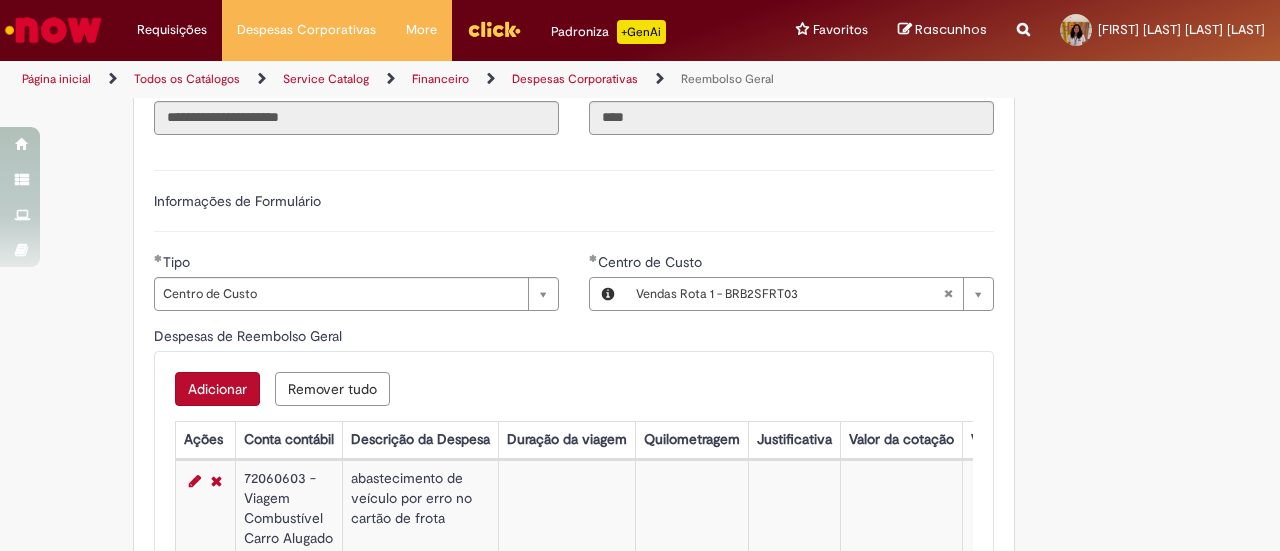 click on "Adicionar" at bounding box center [217, 389] 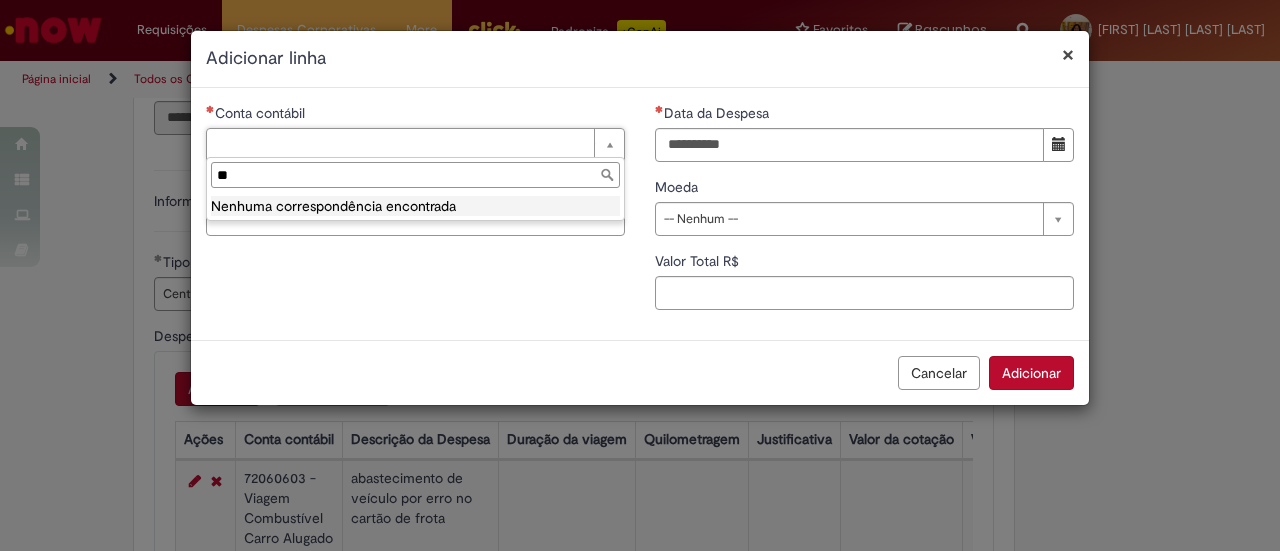 type on "*" 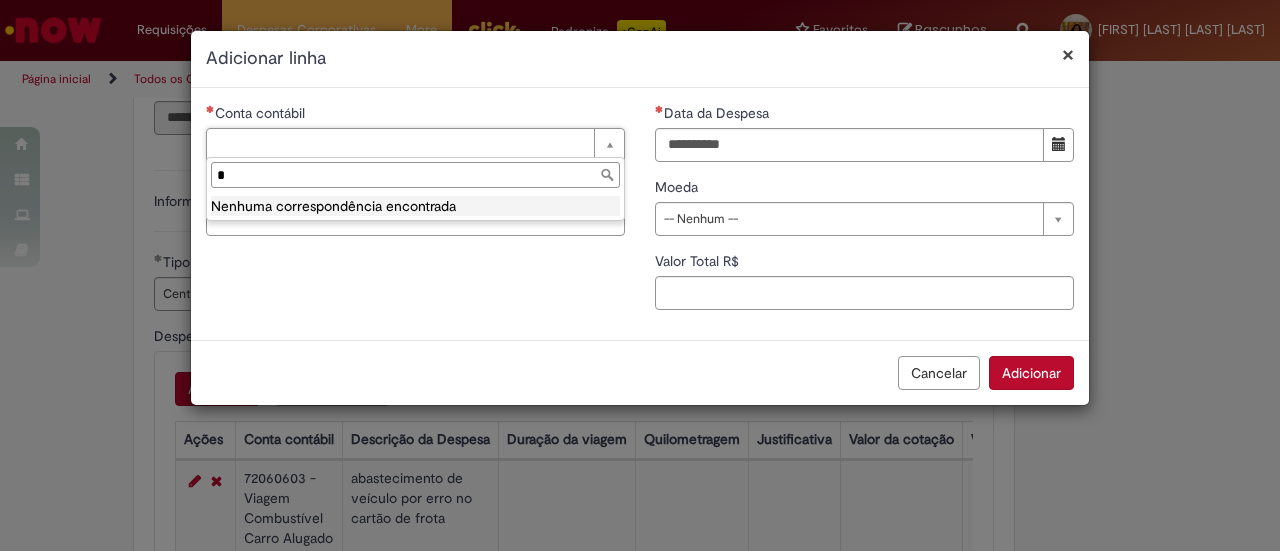 type 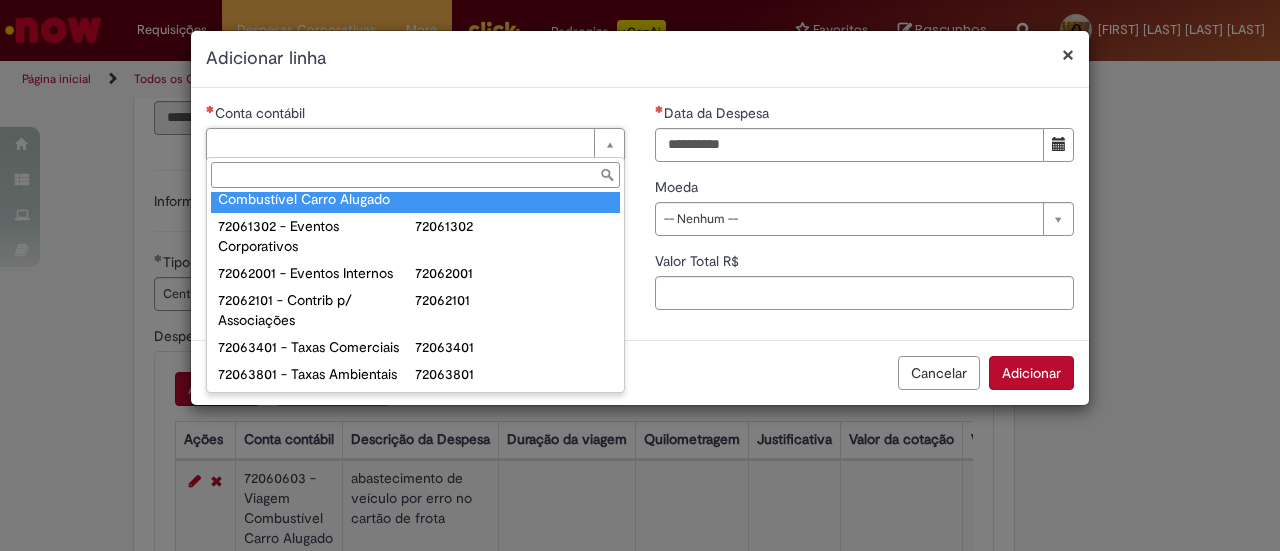 scroll, scrollTop: 1401, scrollLeft: 0, axis: vertical 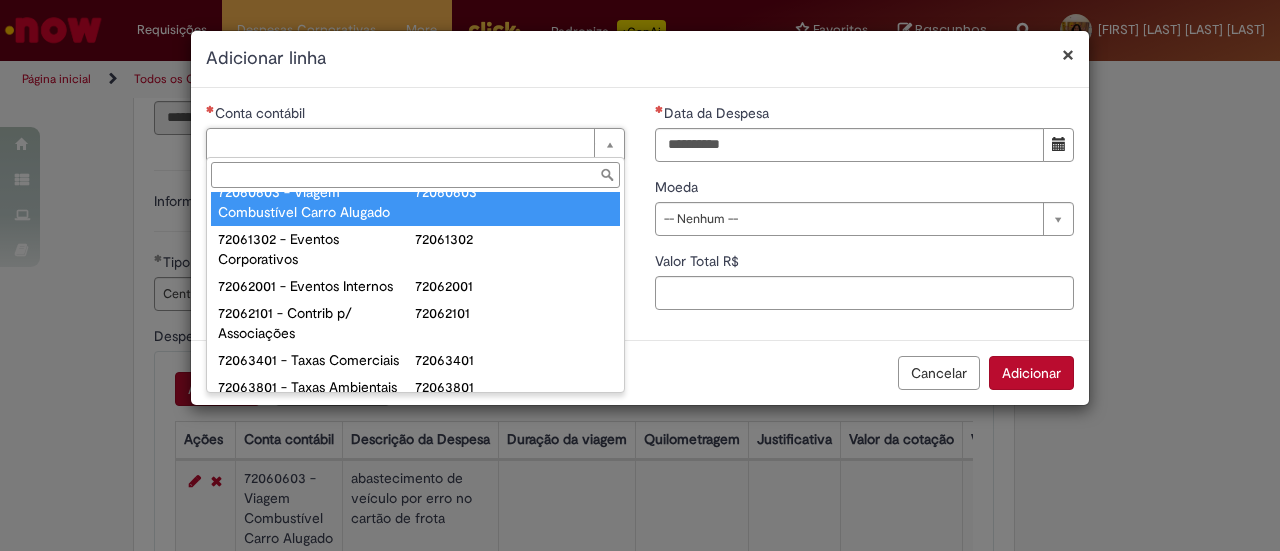 type on "**********" 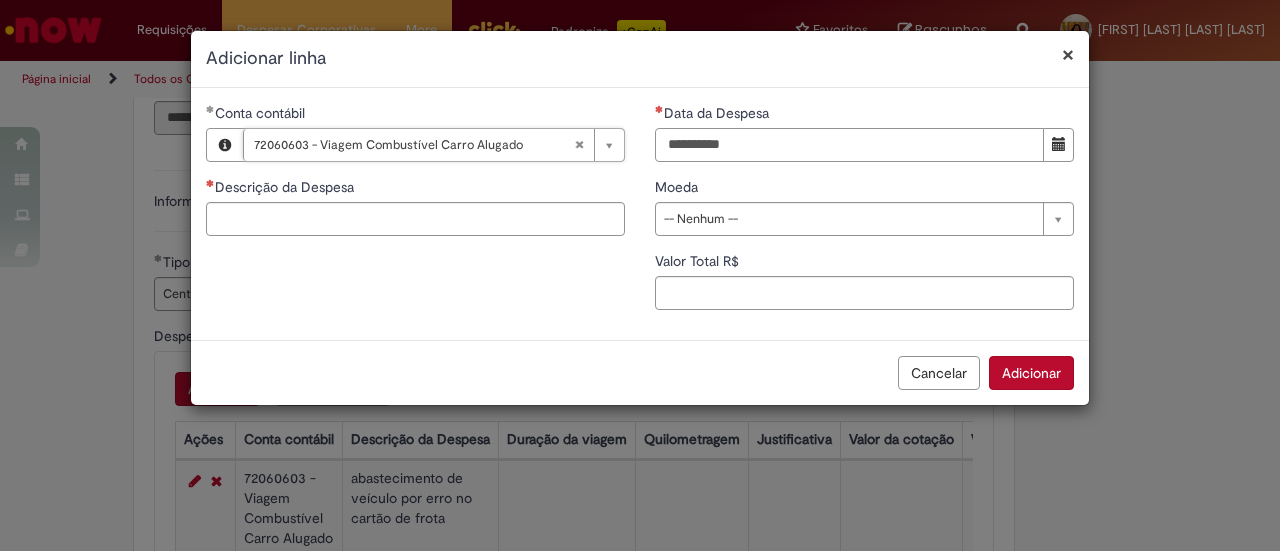 click on "Data da Despesa" at bounding box center [849, 145] 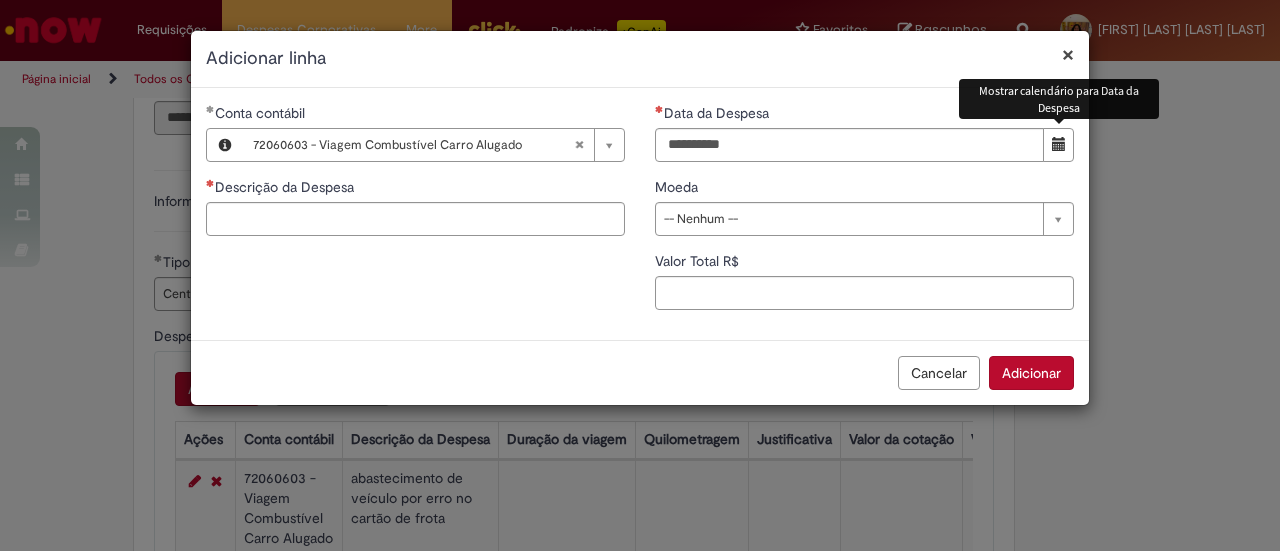 click at bounding box center (1059, 144) 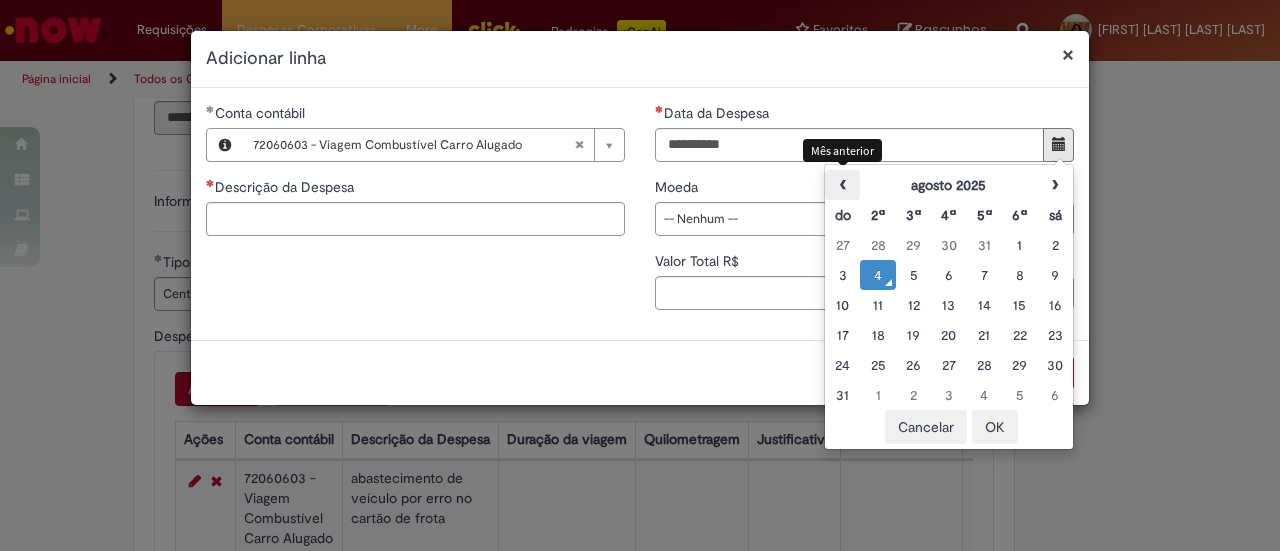 click on "‹" at bounding box center (842, 185) 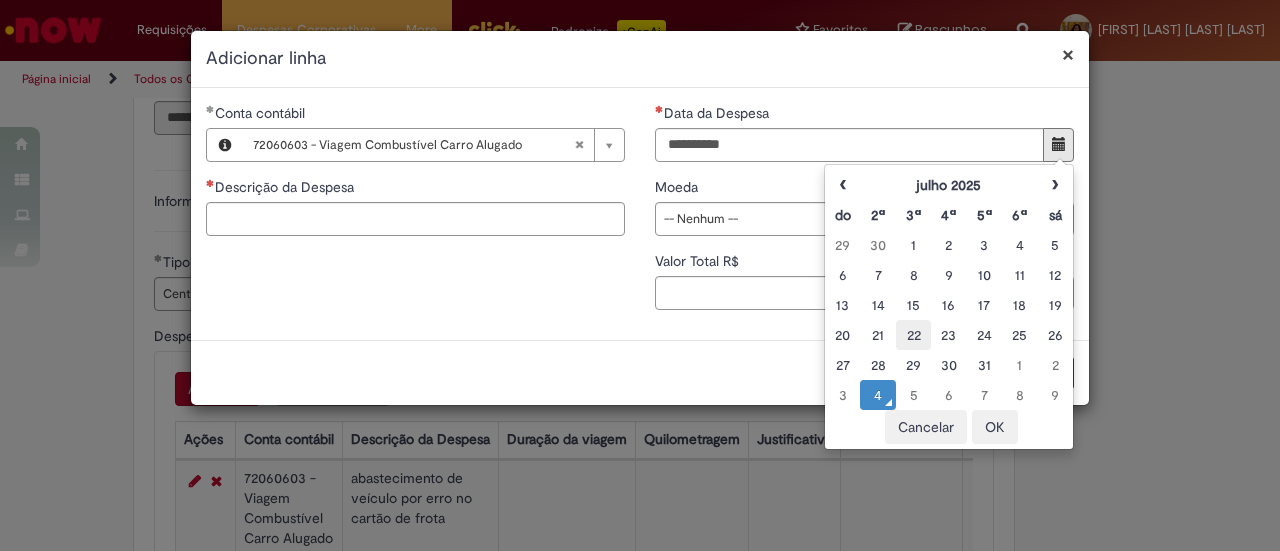click on "22" at bounding box center [913, 335] 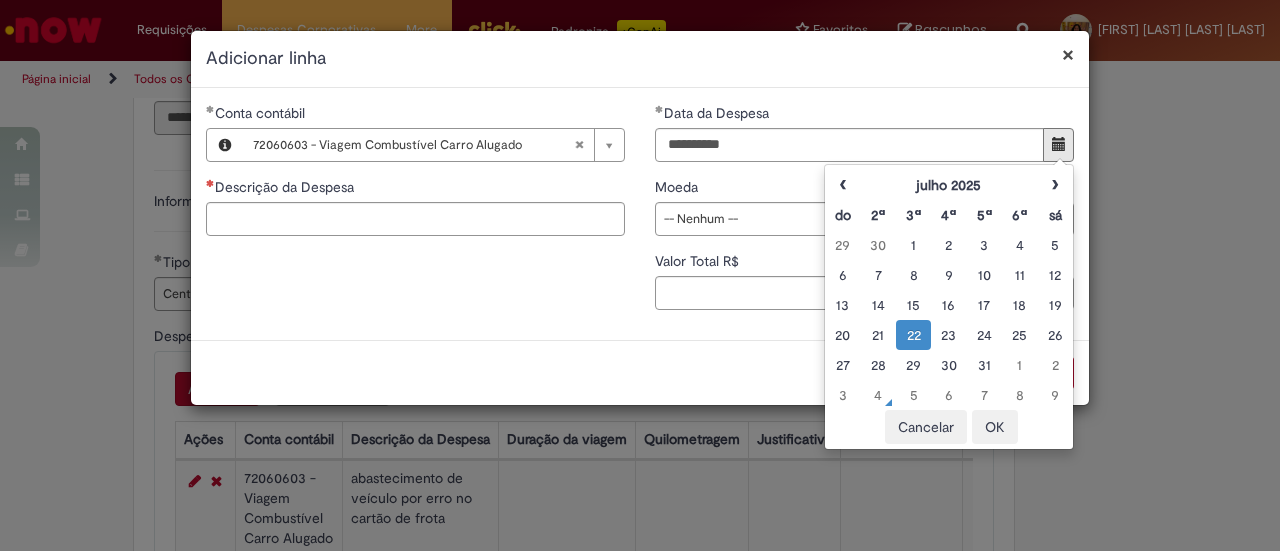 click on "OK" at bounding box center [995, 427] 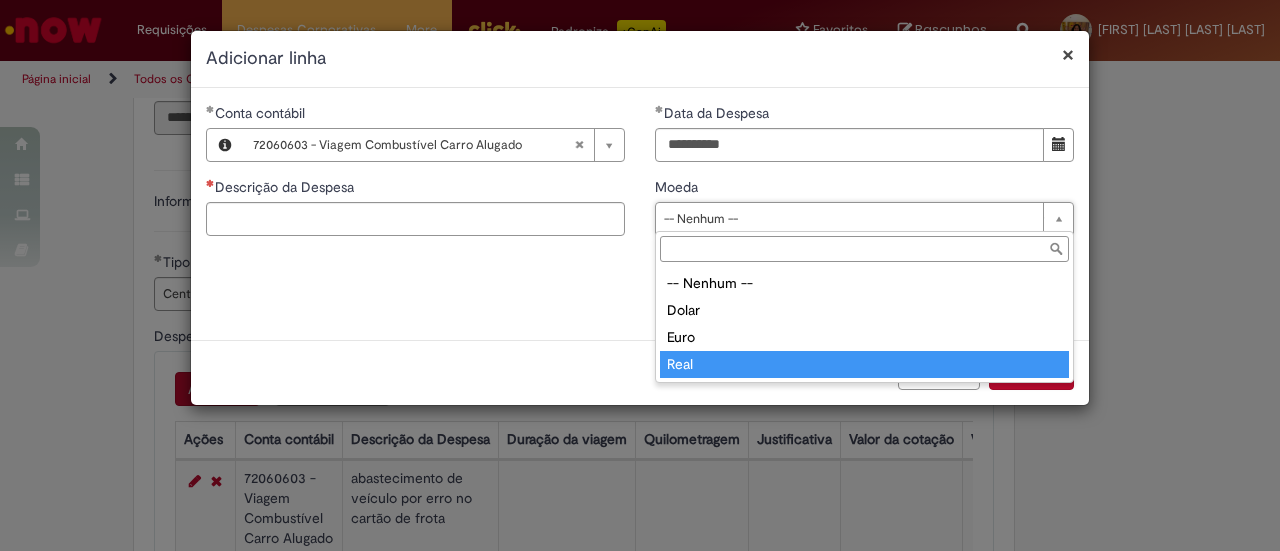 type on "****" 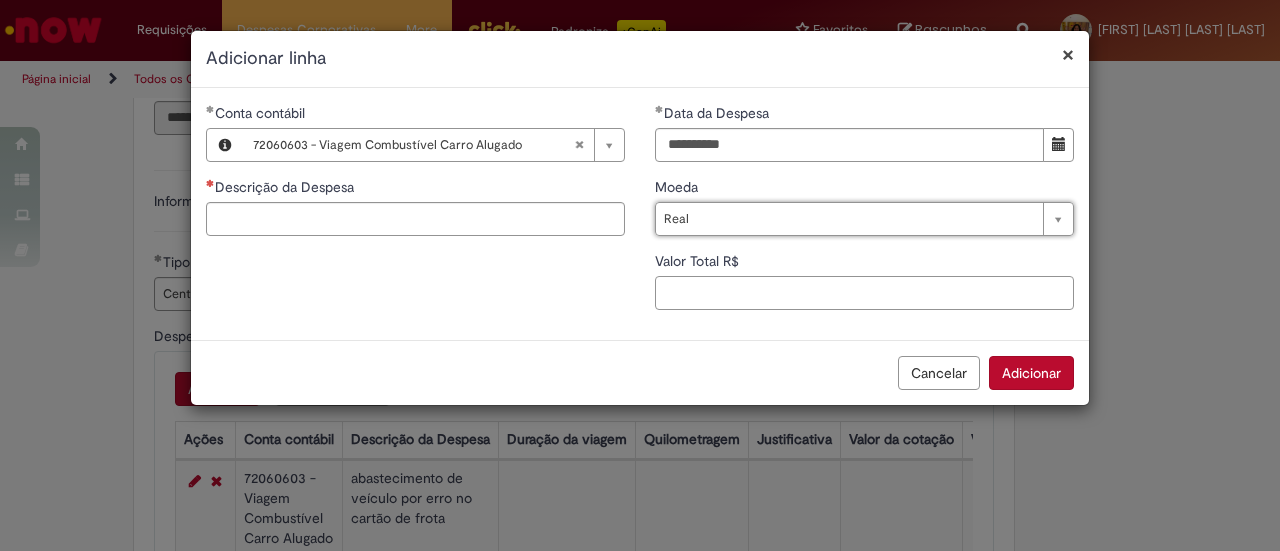 click on "Valor Total R$" at bounding box center [864, 293] 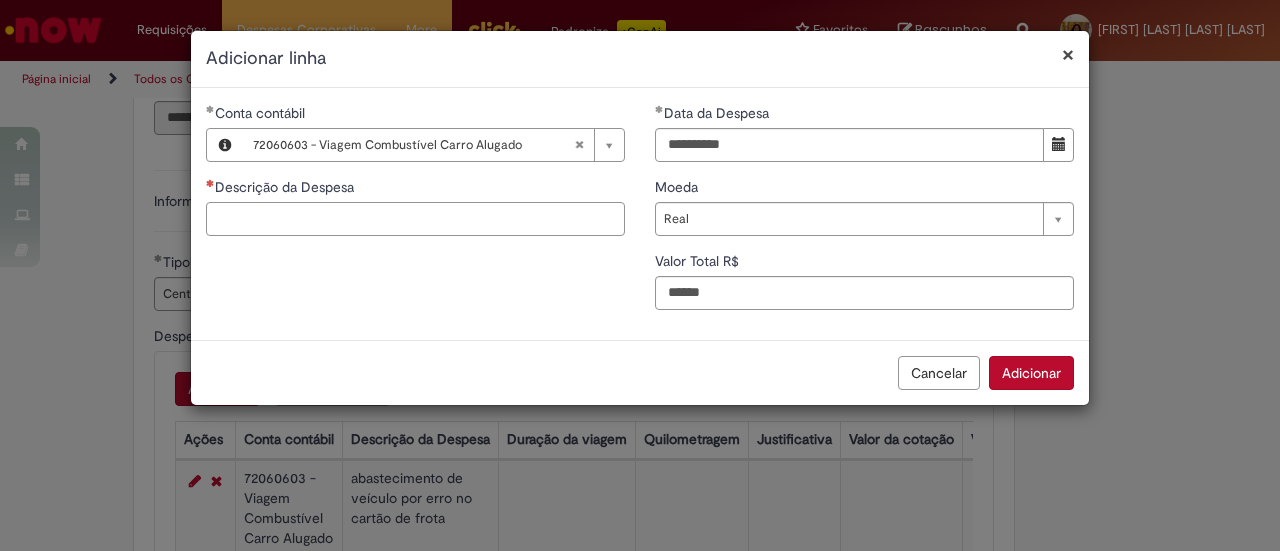 type on "******" 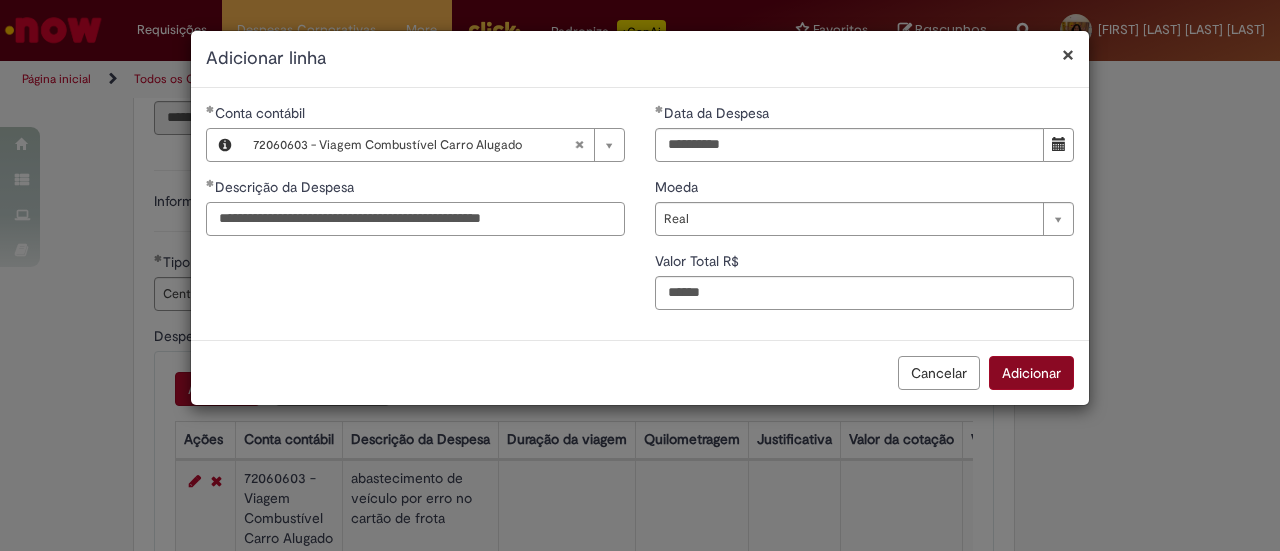 type on "**********" 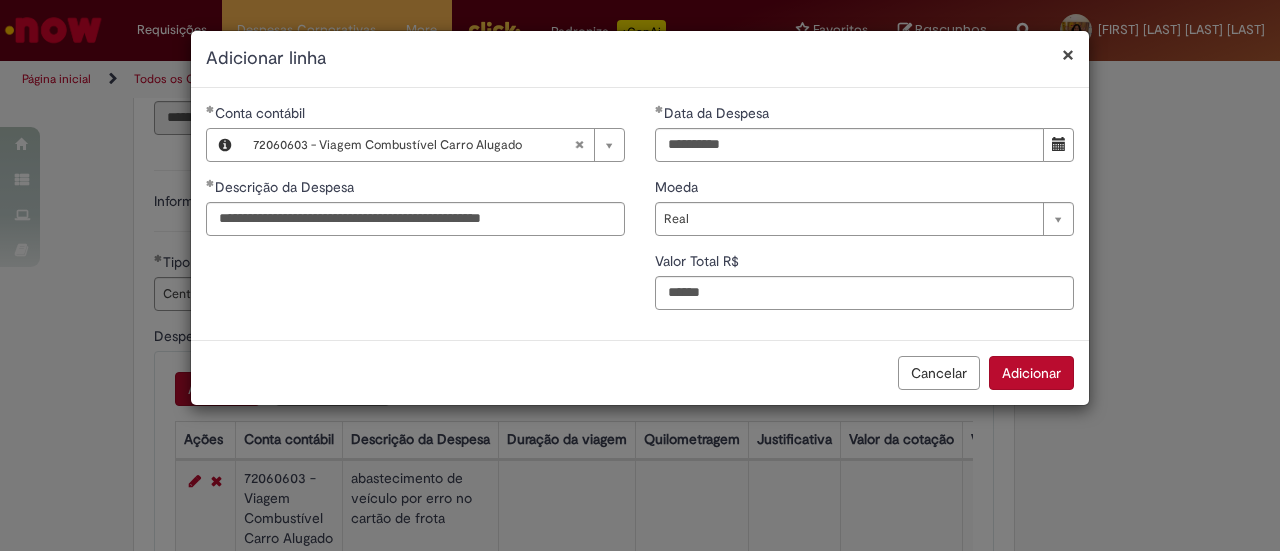click on "Adicionar" at bounding box center (1031, 373) 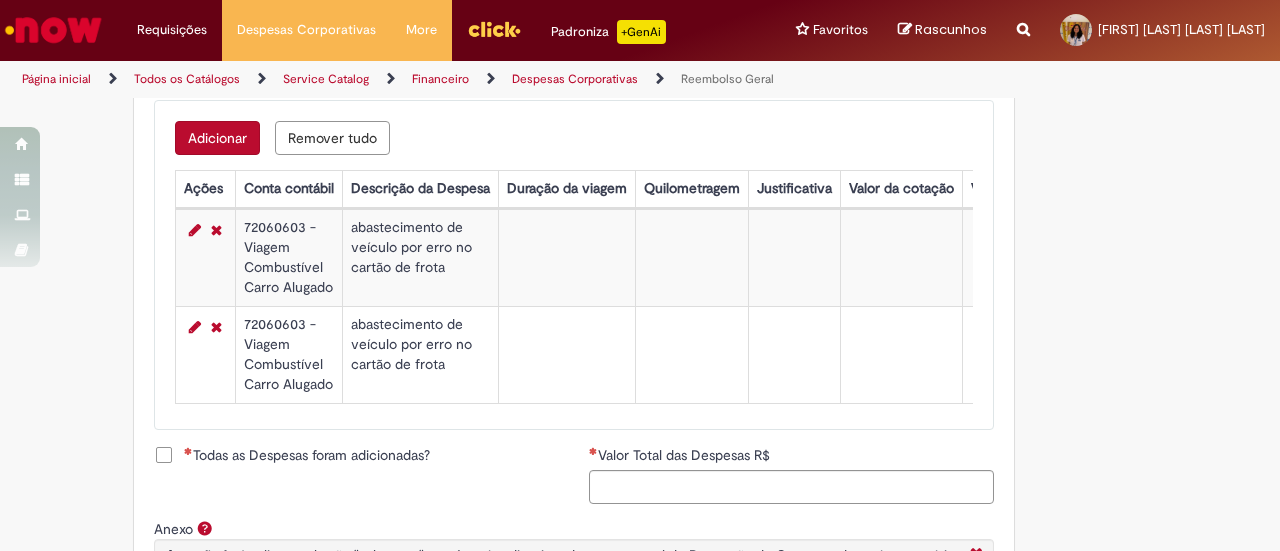 scroll, scrollTop: 815, scrollLeft: 0, axis: vertical 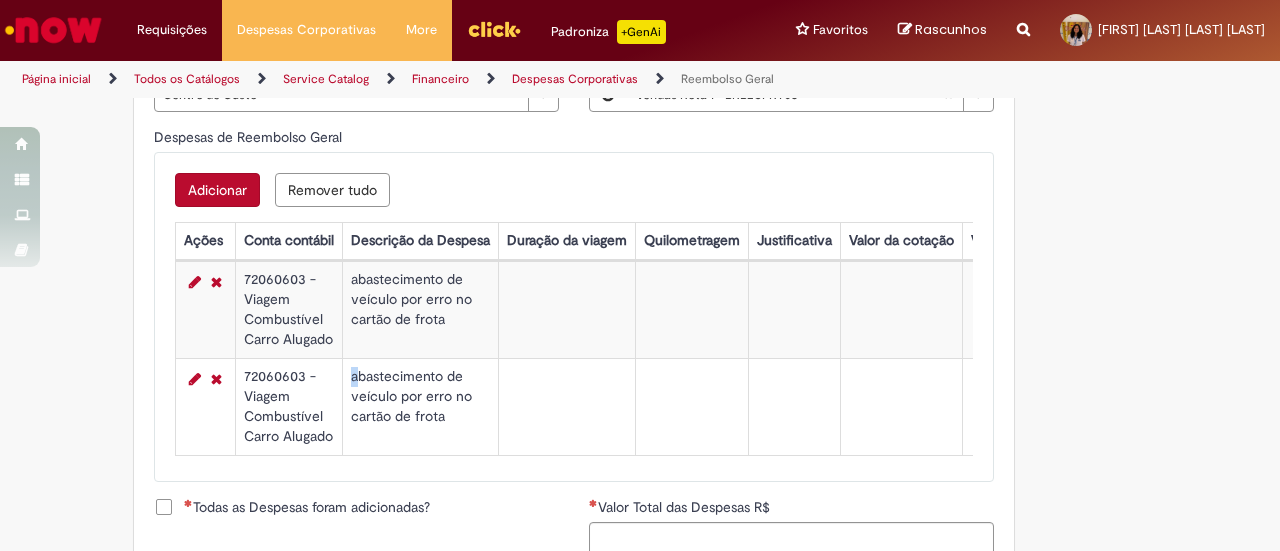 click on "abastecimento de veículo por erro no cartão de frota" at bounding box center (420, 406) 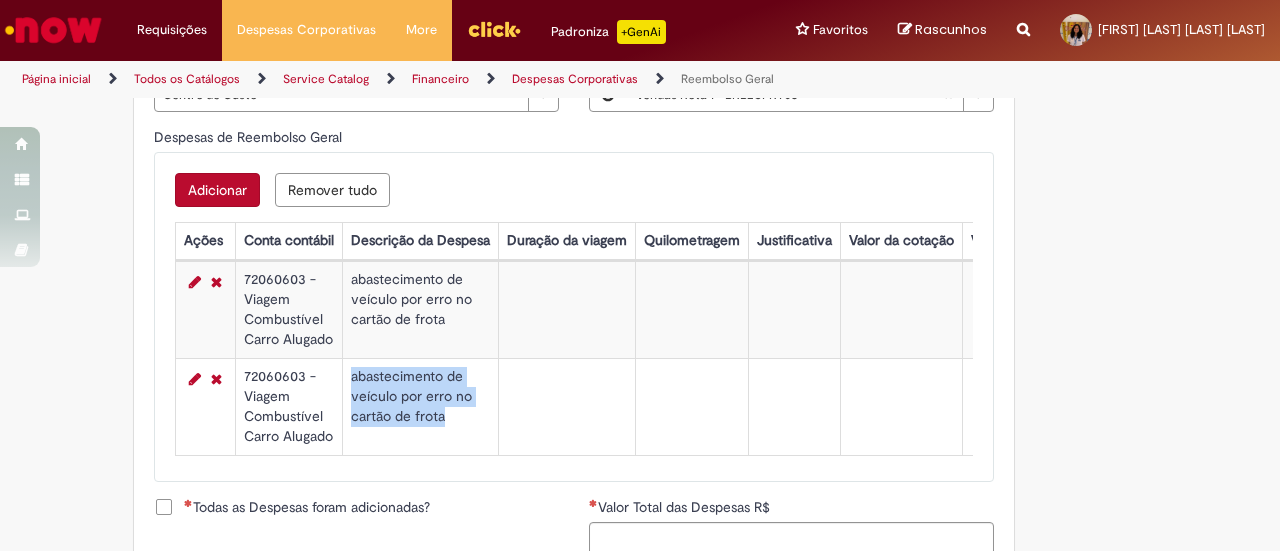 drag, startPoint x: 342, startPoint y: 373, endPoint x: 454, endPoint y: 418, distance: 120.70211 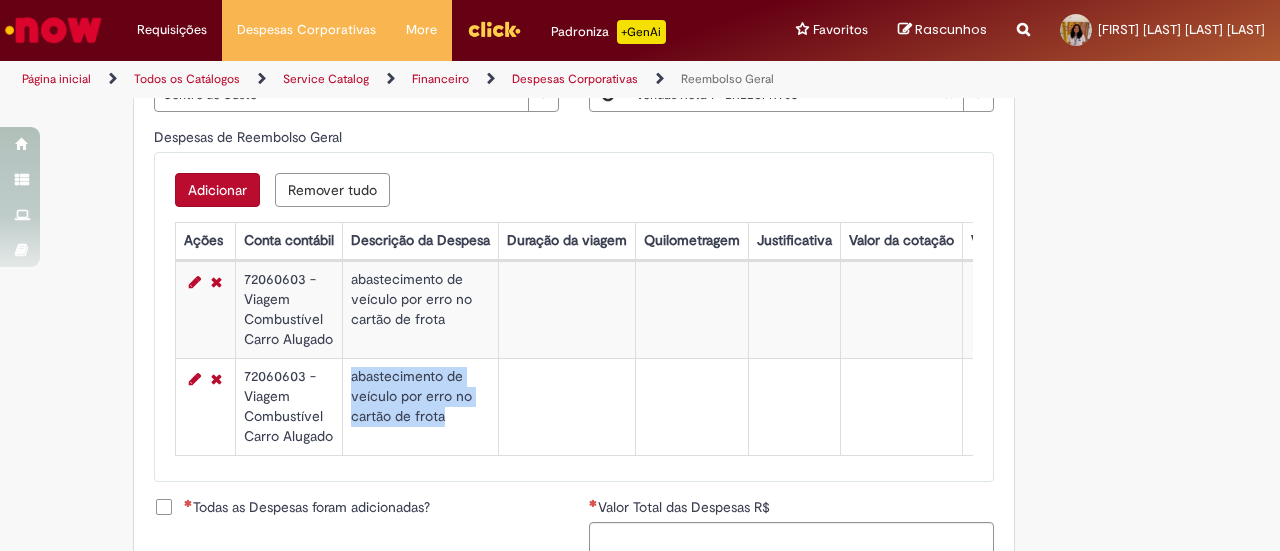click on "Adicionar" at bounding box center (217, 190) 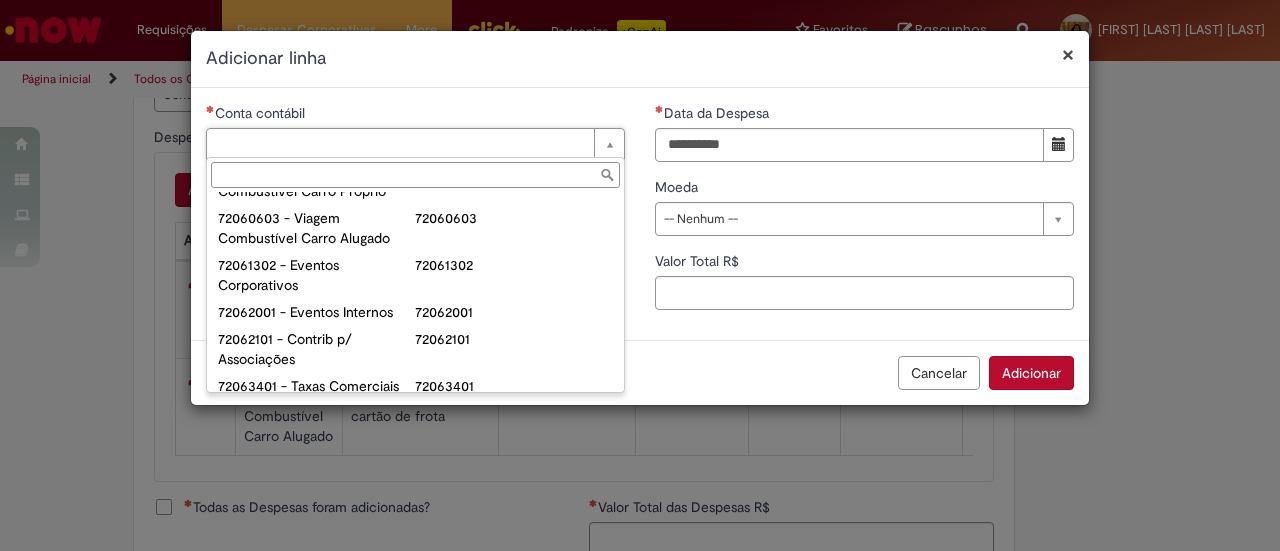 scroll, scrollTop: 1307, scrollLeft: 0, axis: vertical 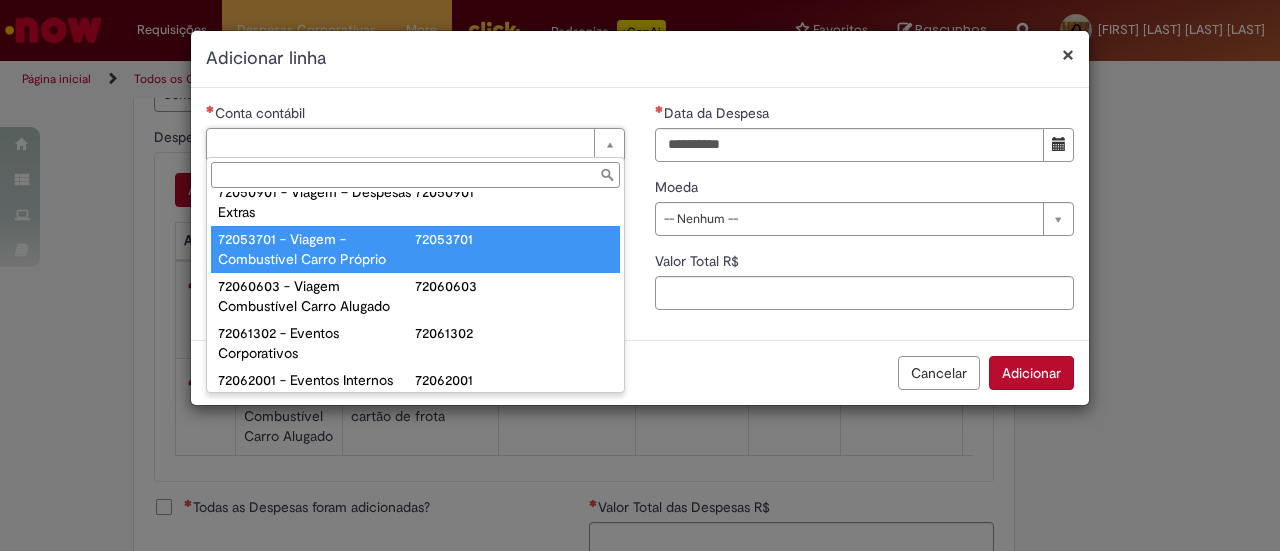 type on "**********" 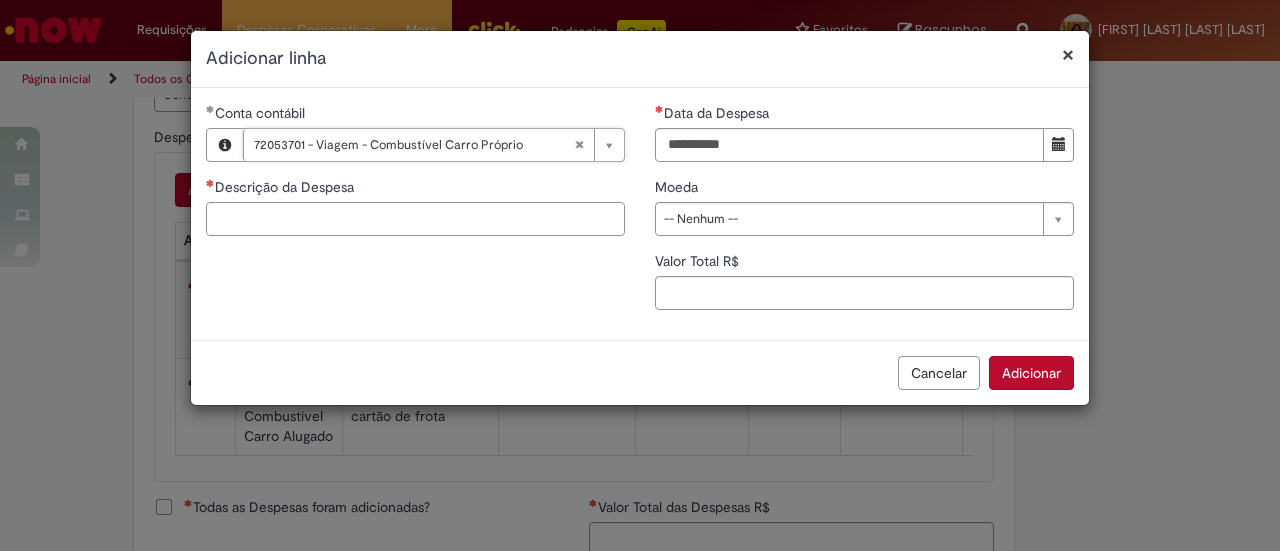 click on "Descrição da Despesa" at bounding box center [415, 219] 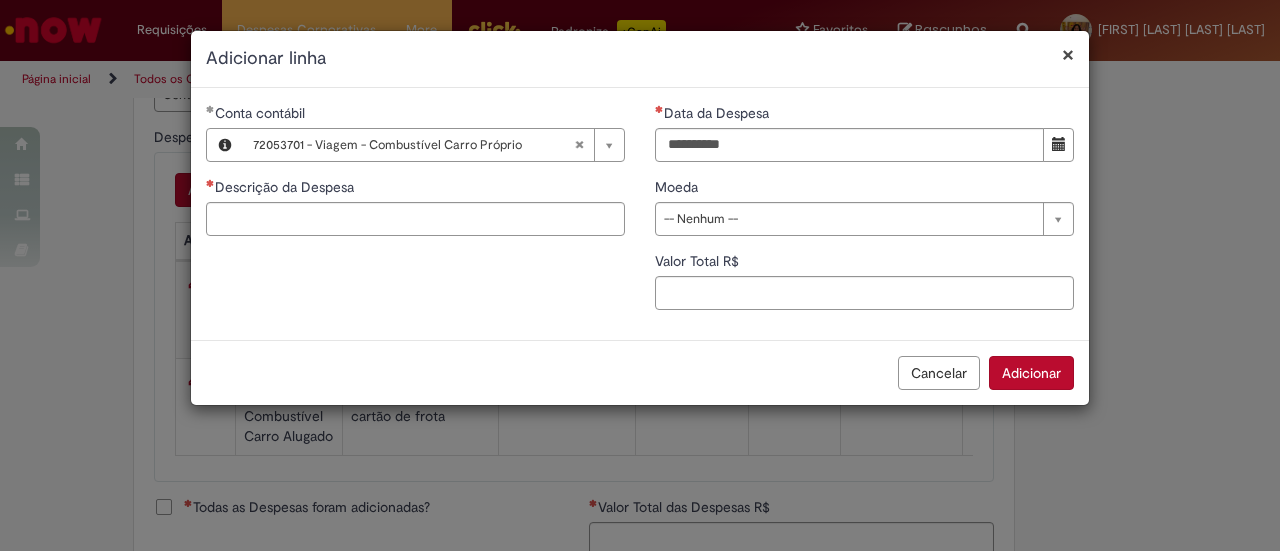 type 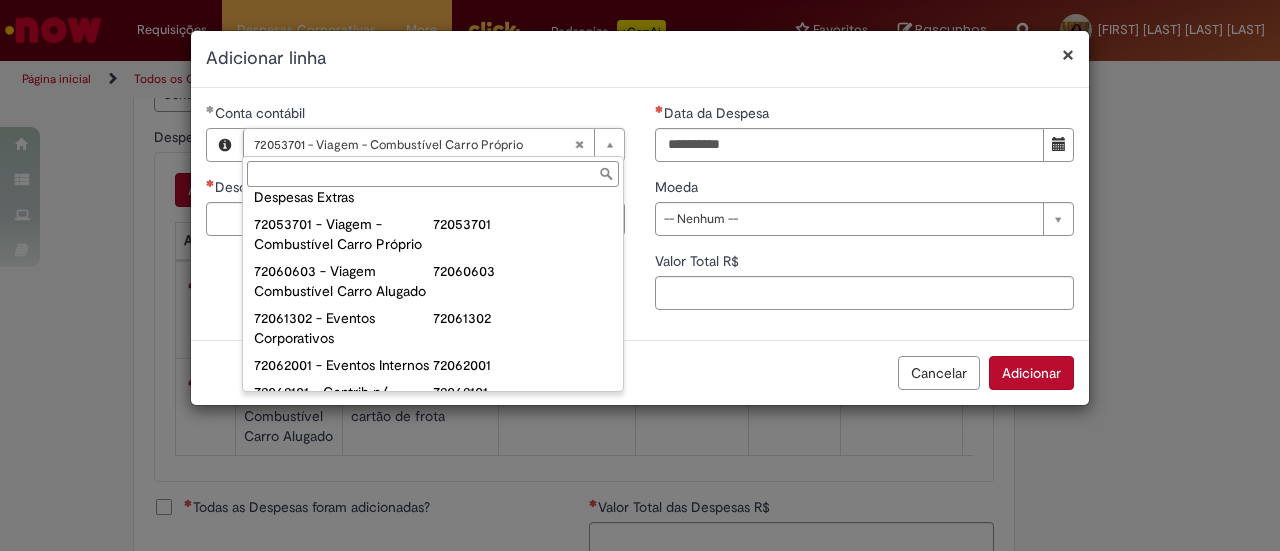 scroll, scrollTop: 1255, scrollLeft: 0, axis: vertical 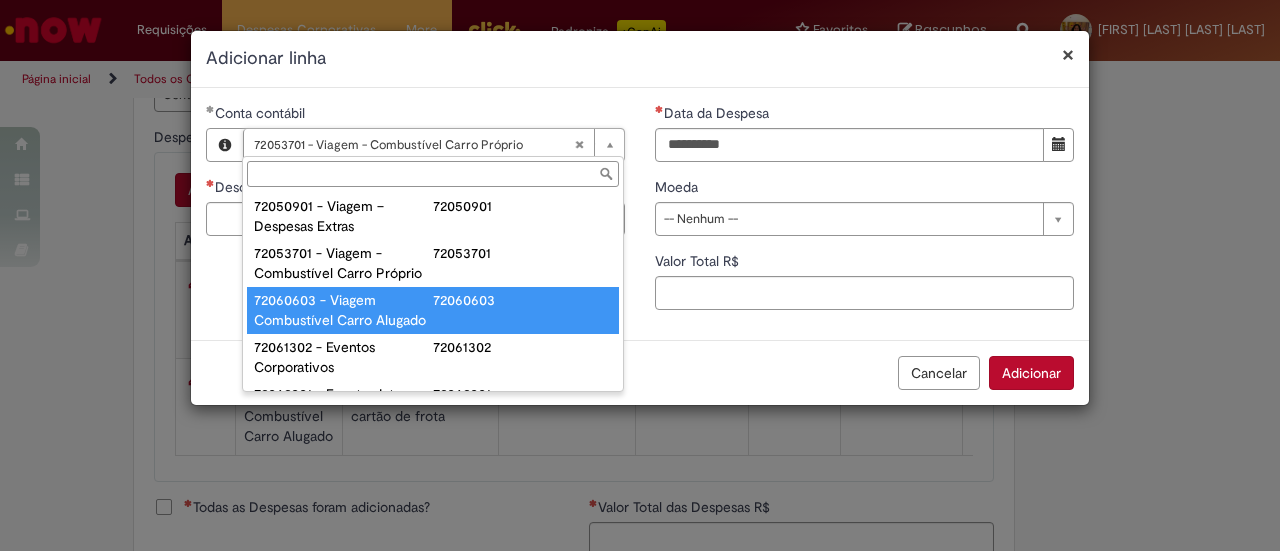 type on "**********" 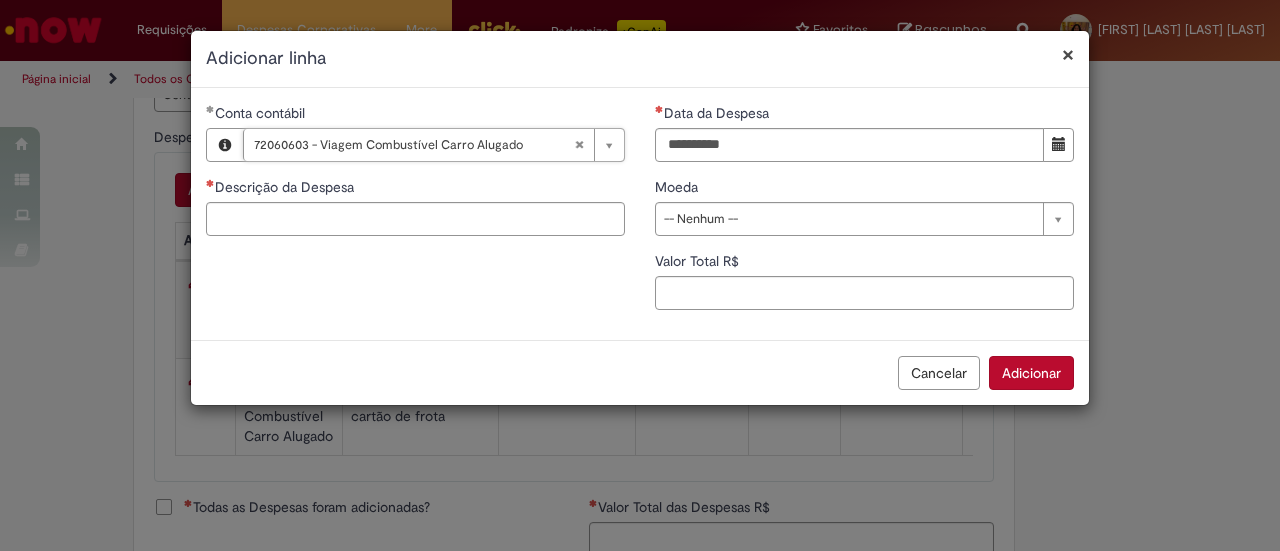 scroll, scrollTop: 0, scrollLeft: 299, axis: horizontal 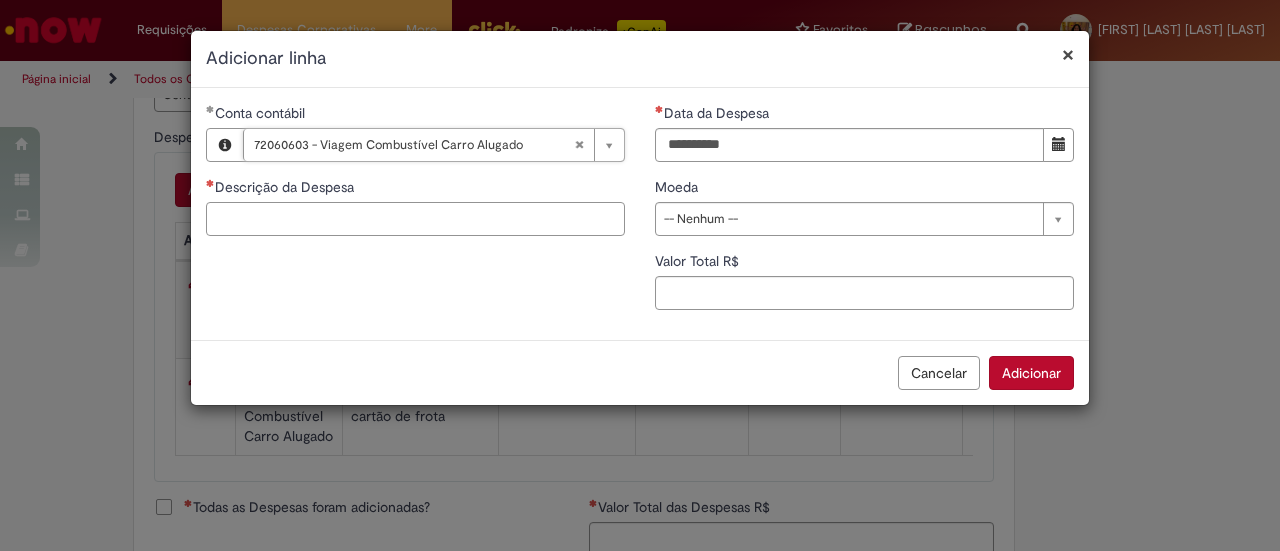 click on "Descrição da Despesa" at bounding box center (415, 219) 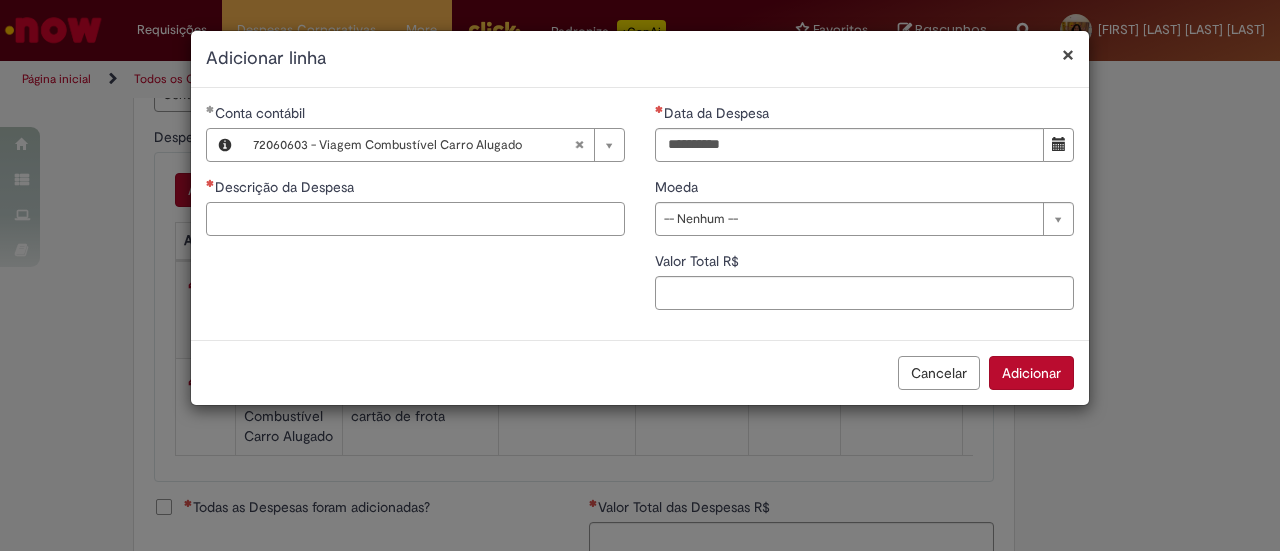 paste on "**********" 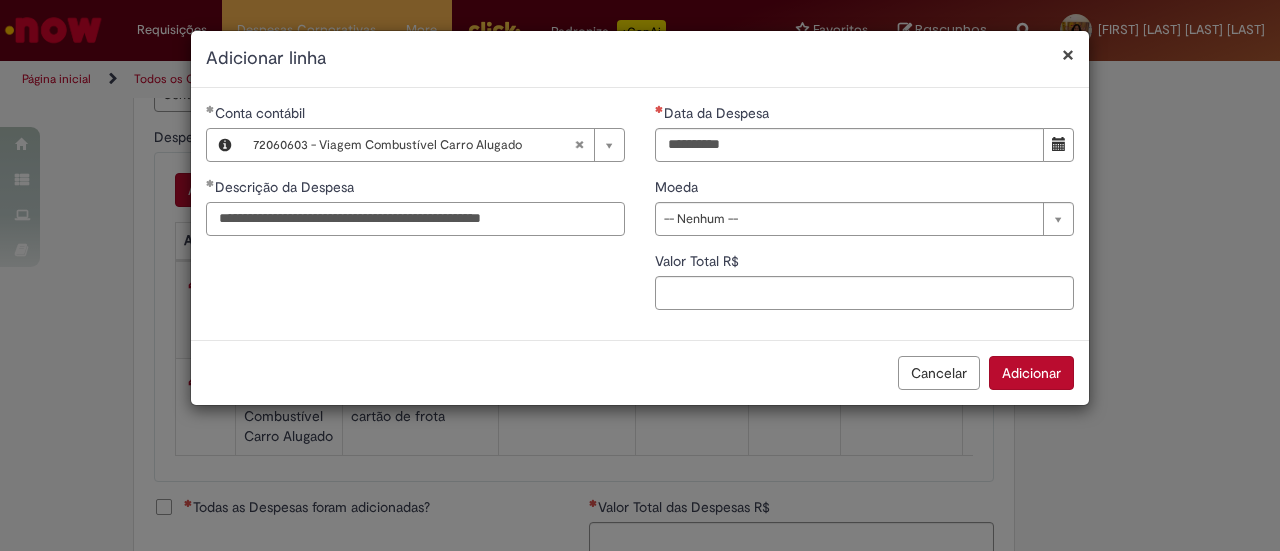 type on "**********" 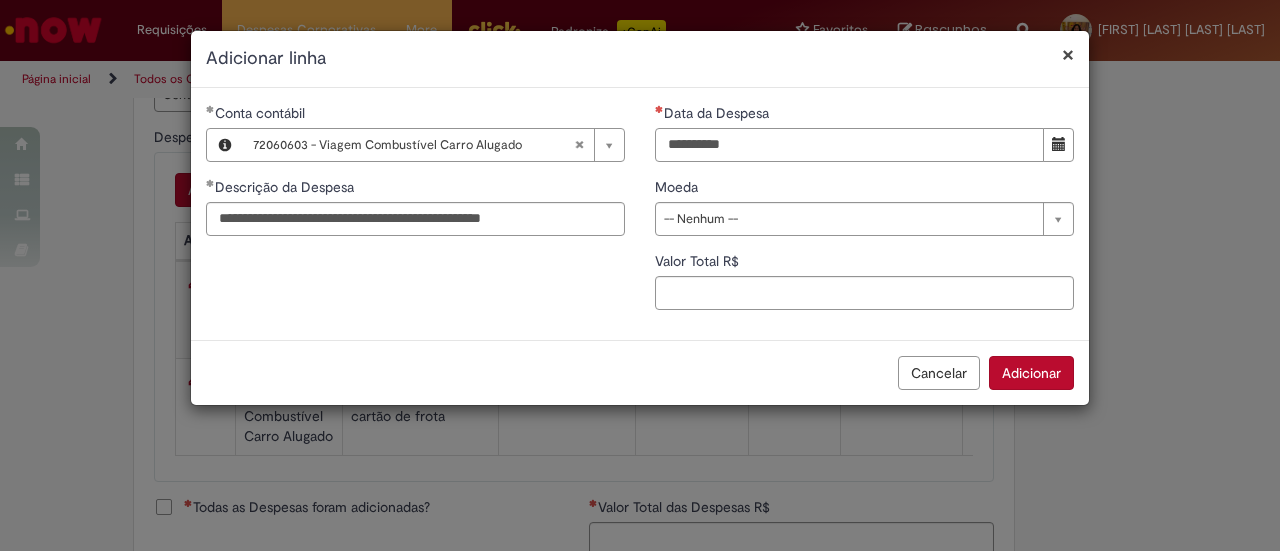 click on "Data da Despesa" at bounding box center [849, 145] 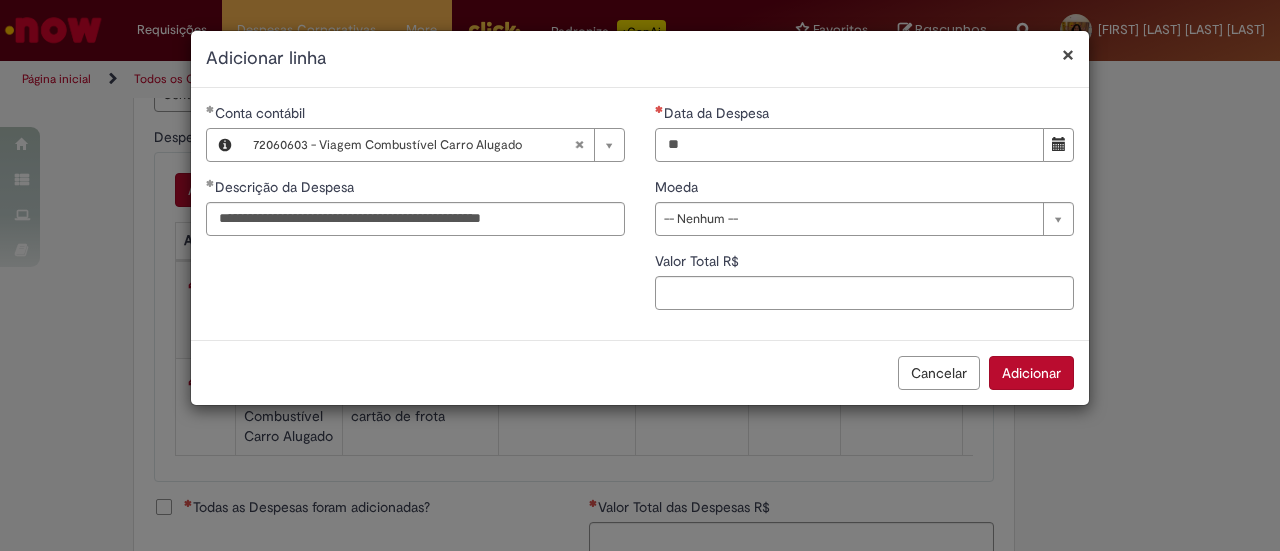 click on "**" at bounding box center (849, 145) 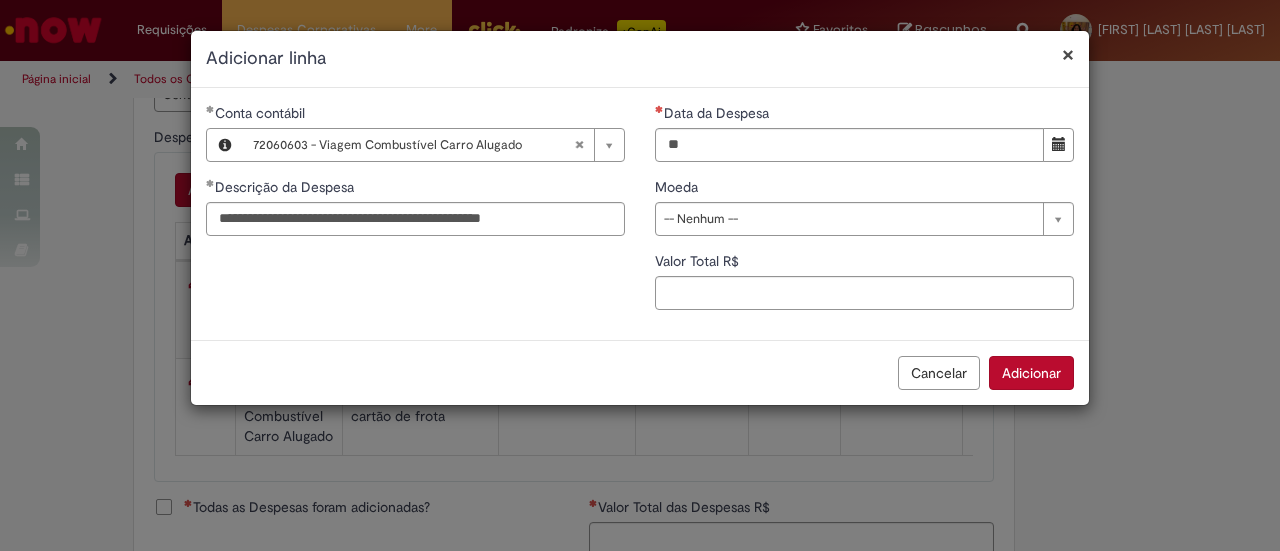 click on "**********" at bounding box center (640, 218) 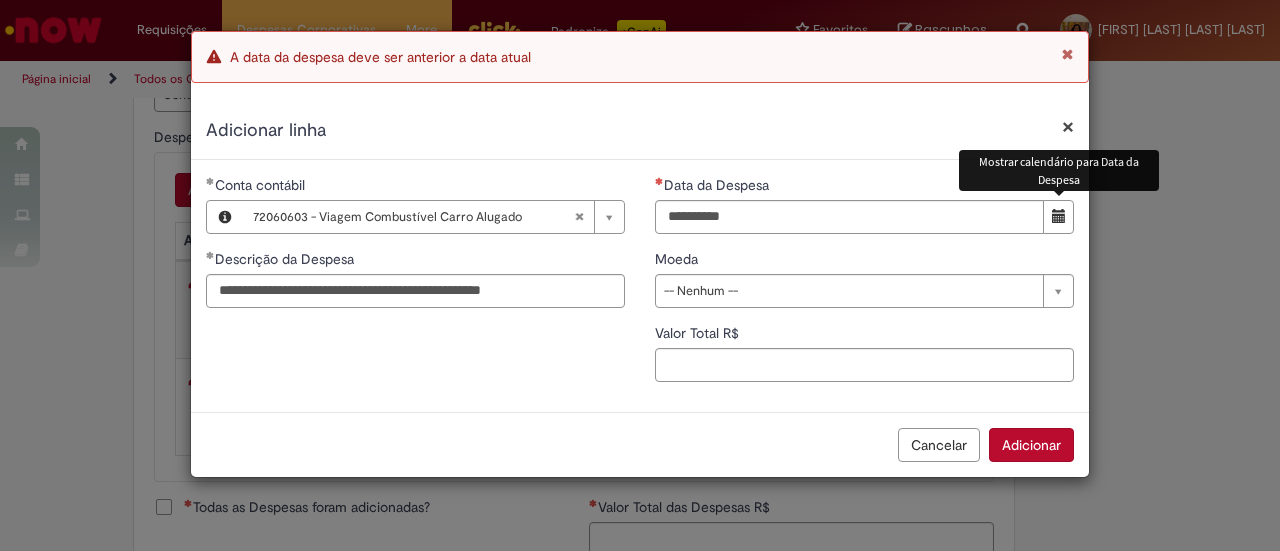 click at bounding box center [1059, 216] 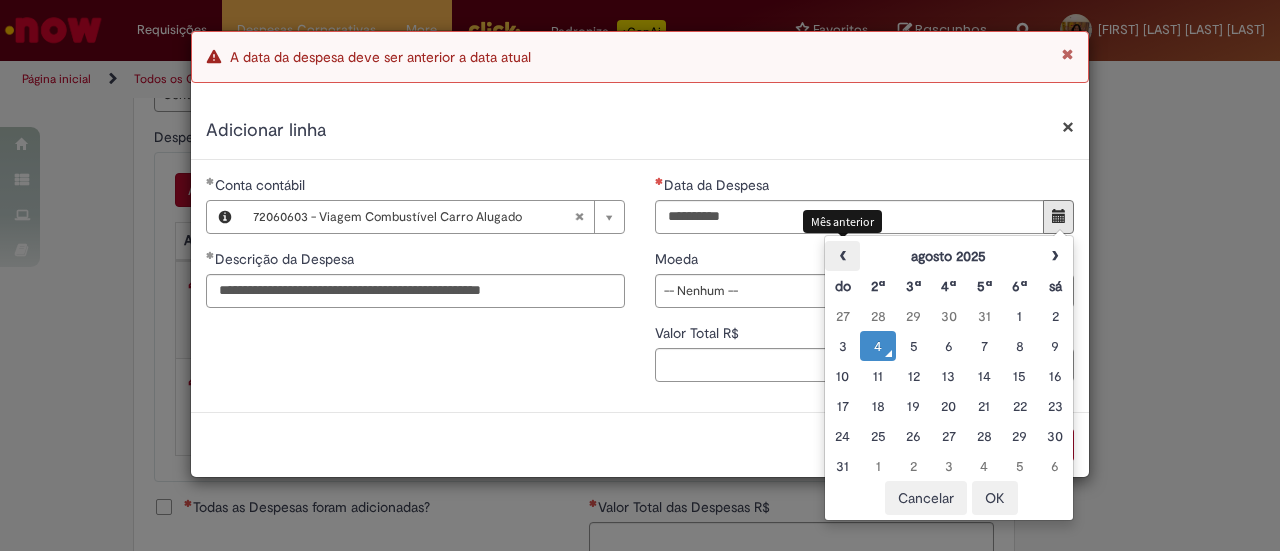 click on "‹" at bounding box center (842, 256) 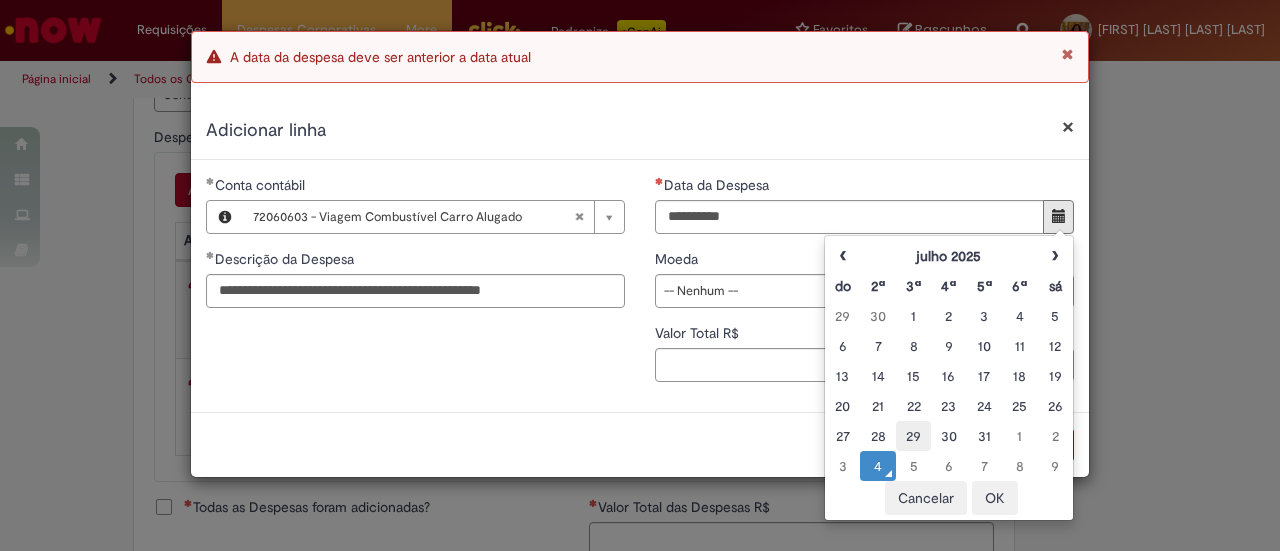 click on "29" at bounding box center [913, 436] 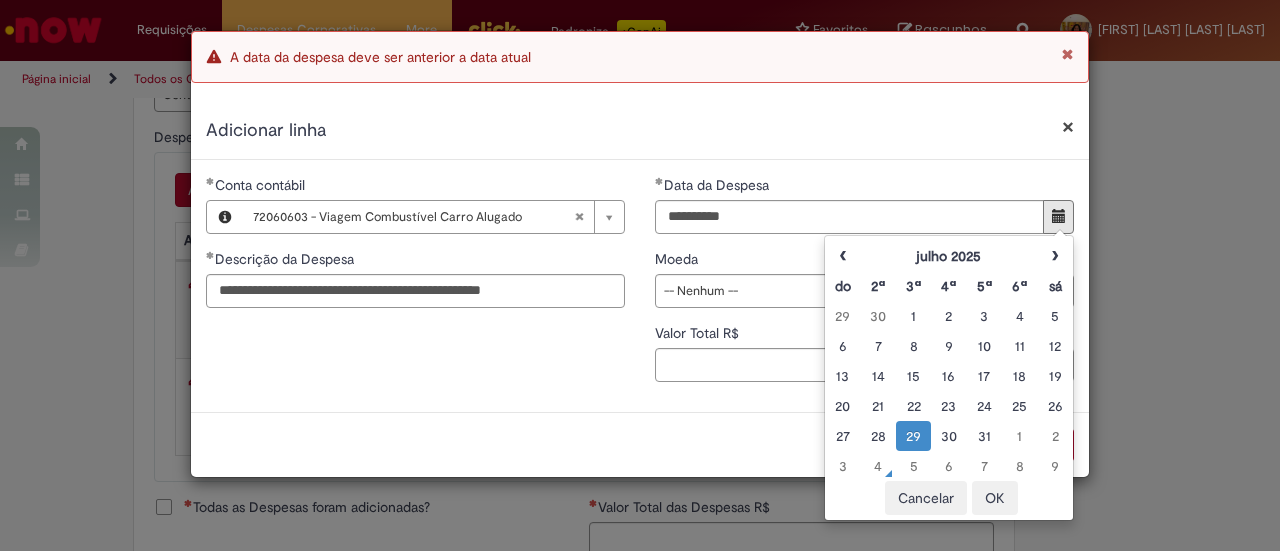 click on "OK" at bounding box center (995, 498) 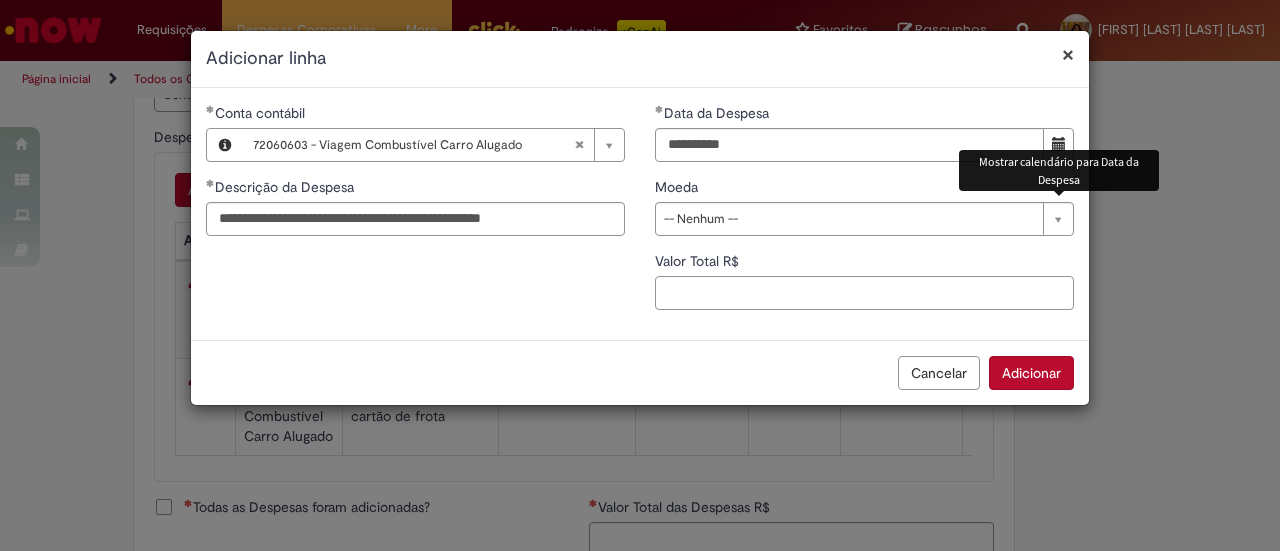 click on "Valor Total R$" at bounding box center (864, 293) 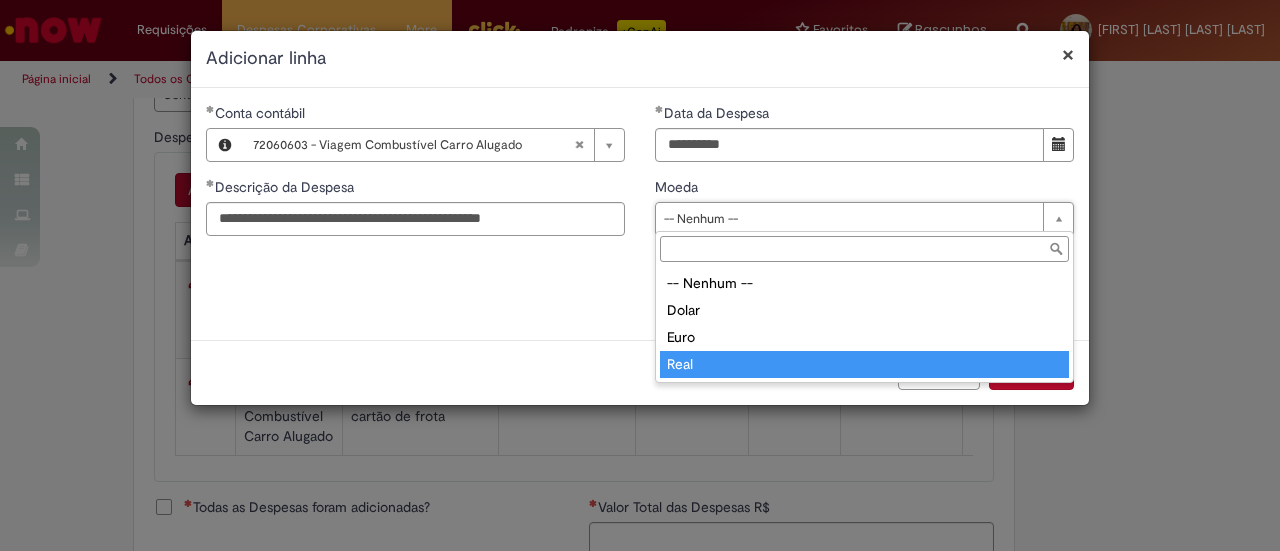 type on "****" 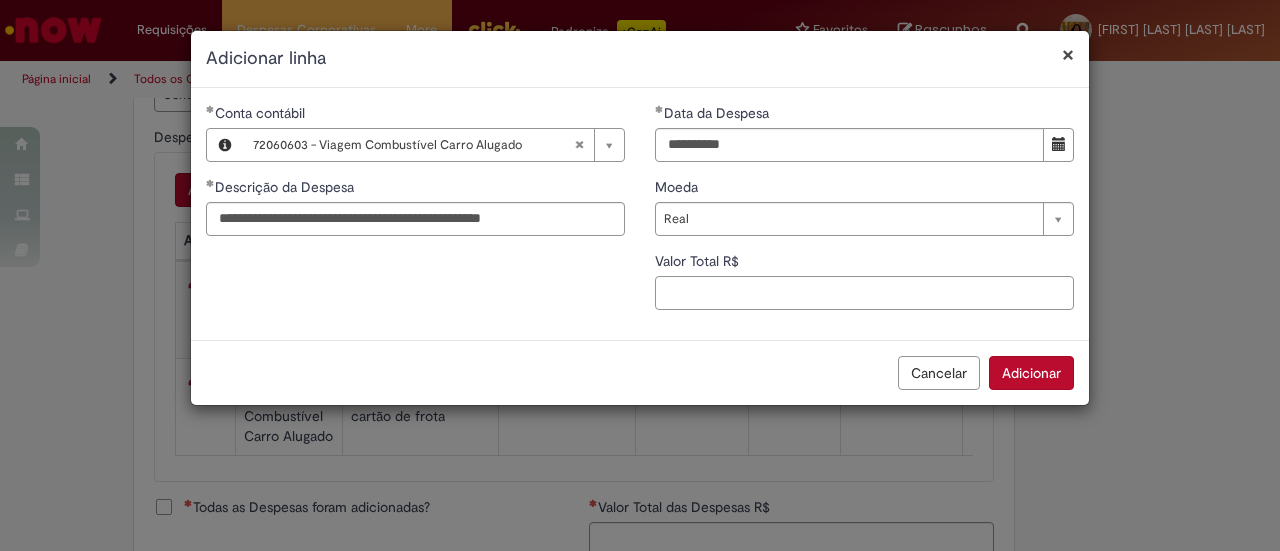 click on "Valor Total R$" at bounding box center (864, 293) 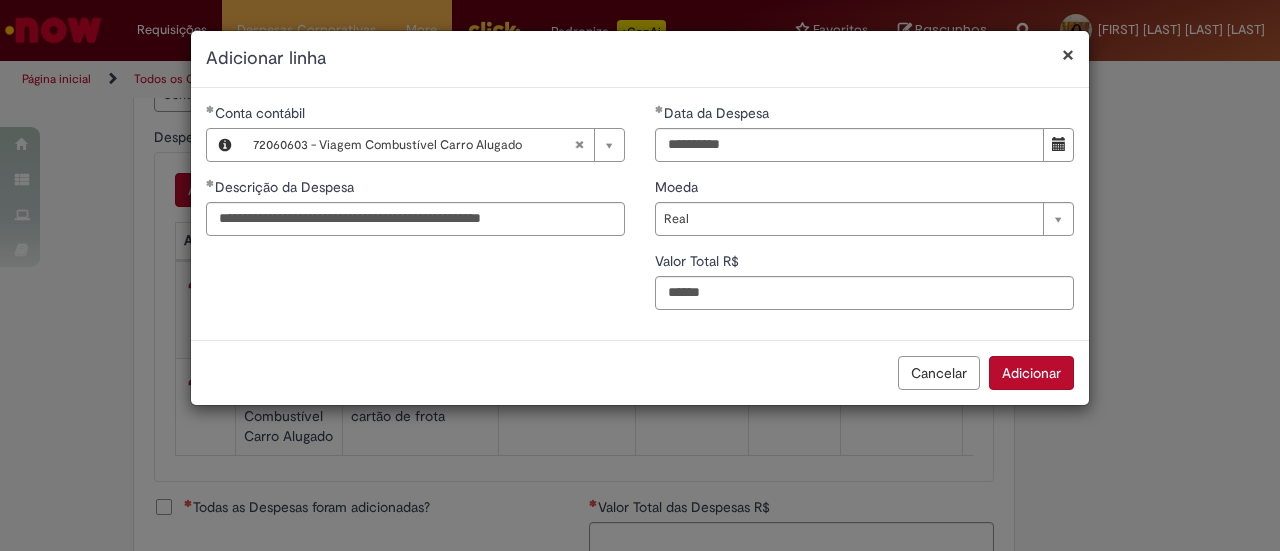 type on "******" 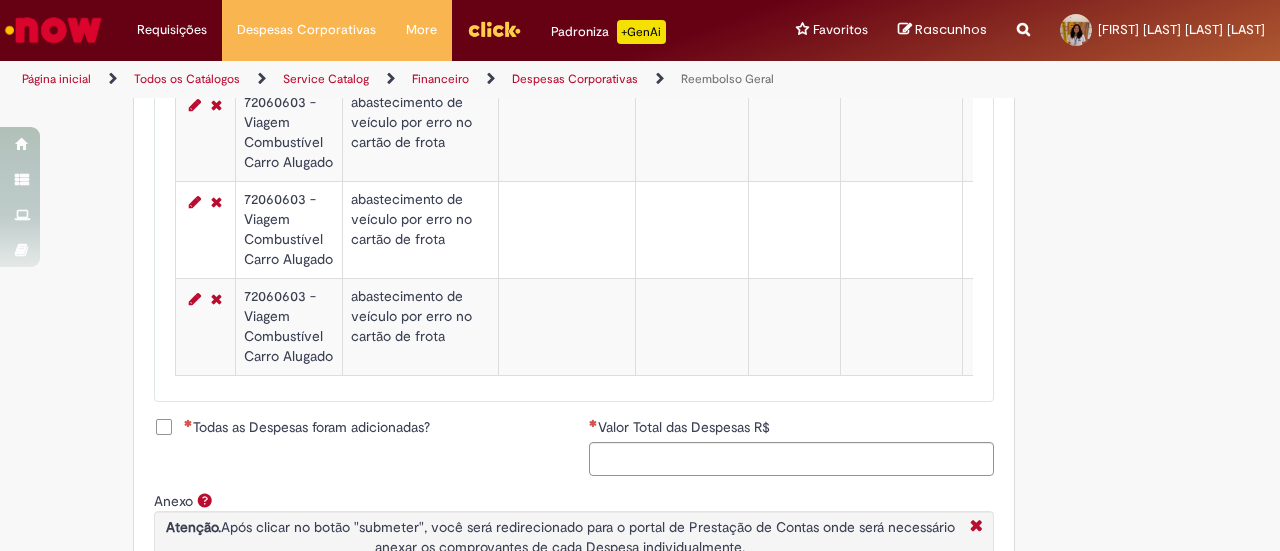 scroll, scrollTop: 1190, scrollLeft: 0, axis: vertical 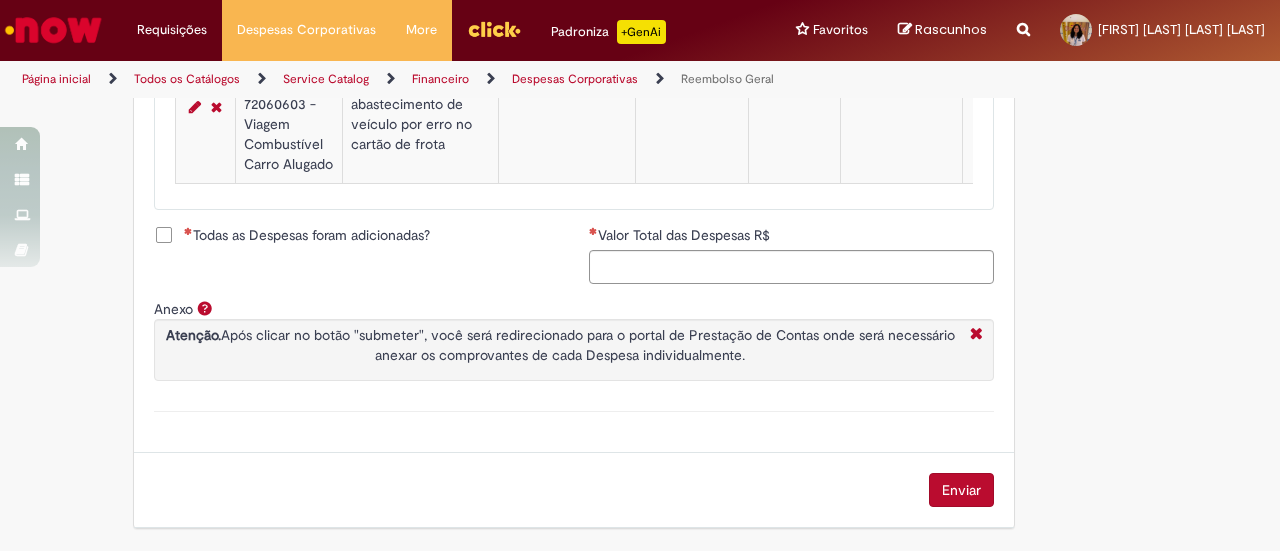 click on "Todas as Despesas foram adicionadas?" at bounding box center (307, 235) 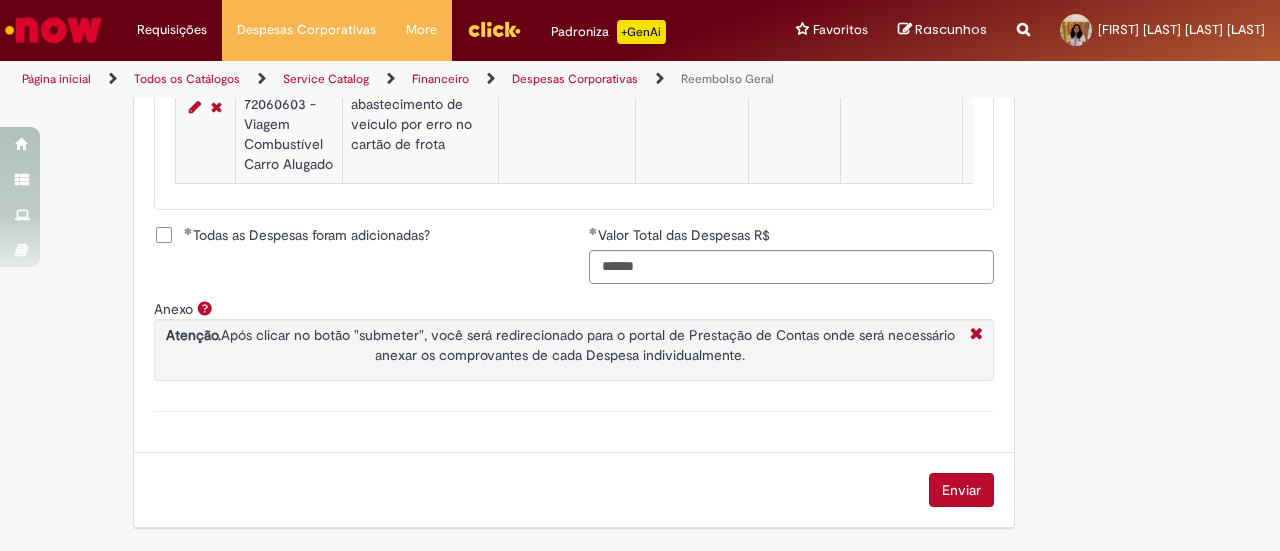 click on "Enviar" at bounding box center [961, 490] 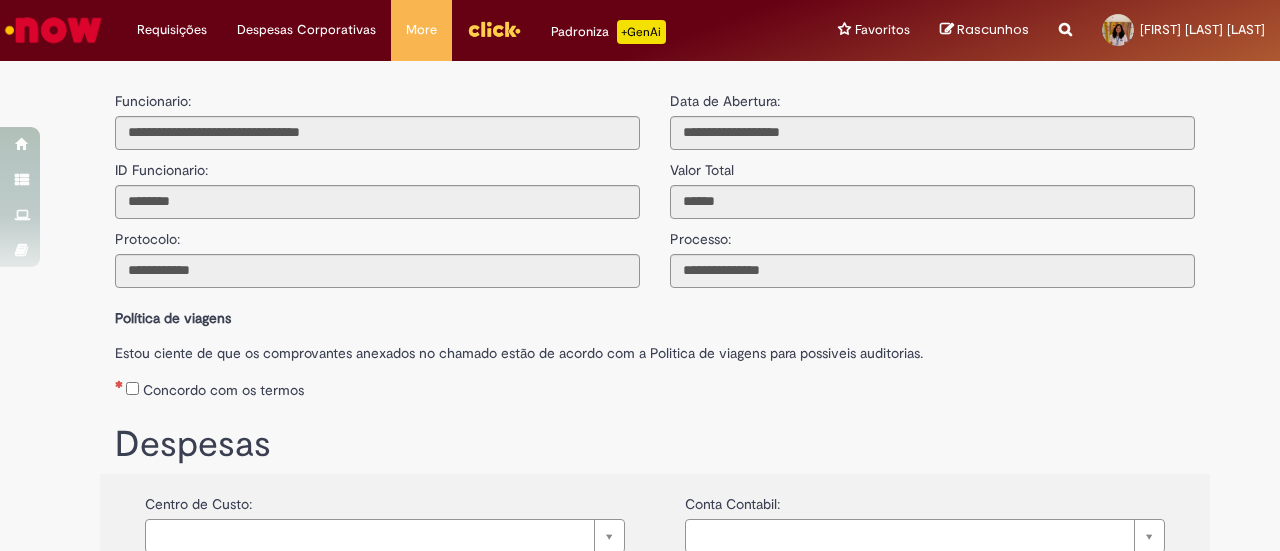 scroll, scrollTop: 0, scrollLeft: 0, axis: both 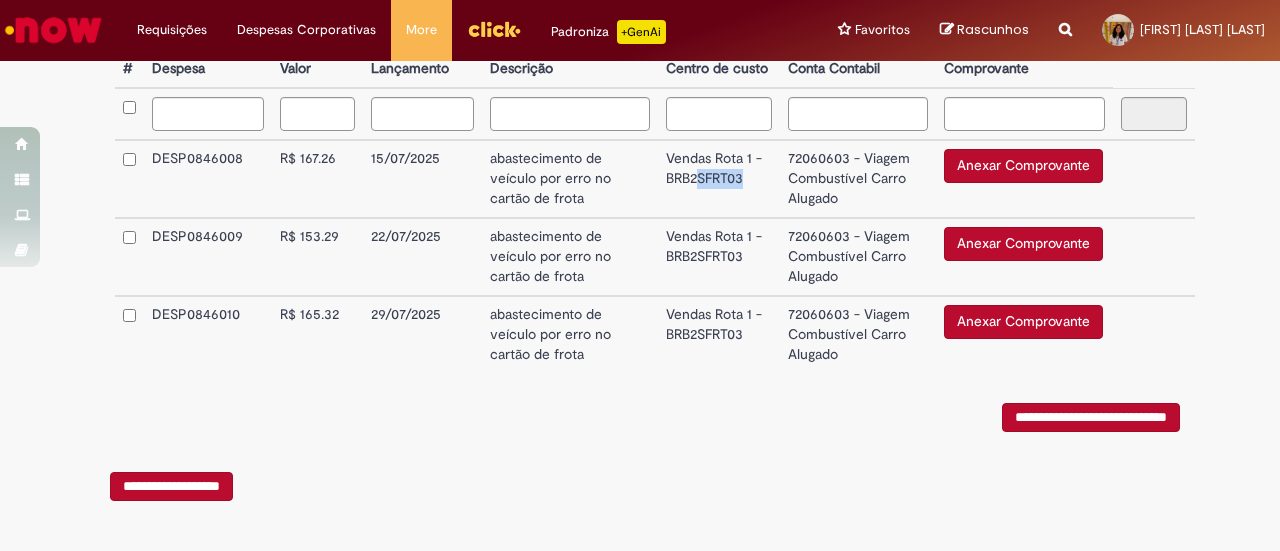 drag, startPoint x: 692, startPoint y: 177, endPoint x: 769, endPoint y: 193, distance: 78.64477 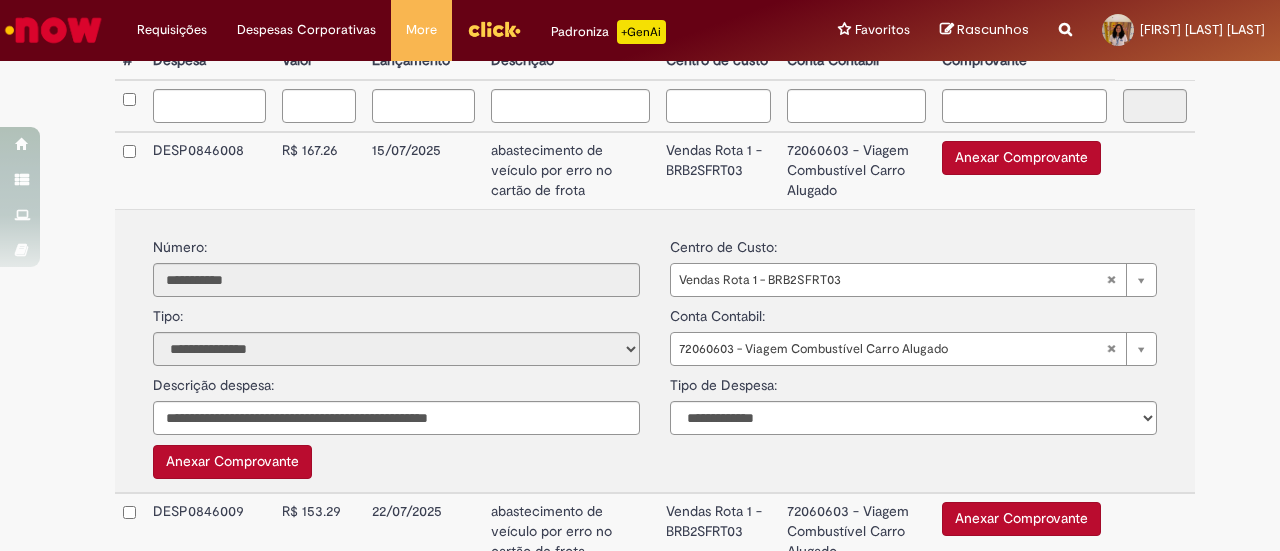 click on "72060603 -  Viagem Combustível Carro Alugado" at bounding box center (856, 170) 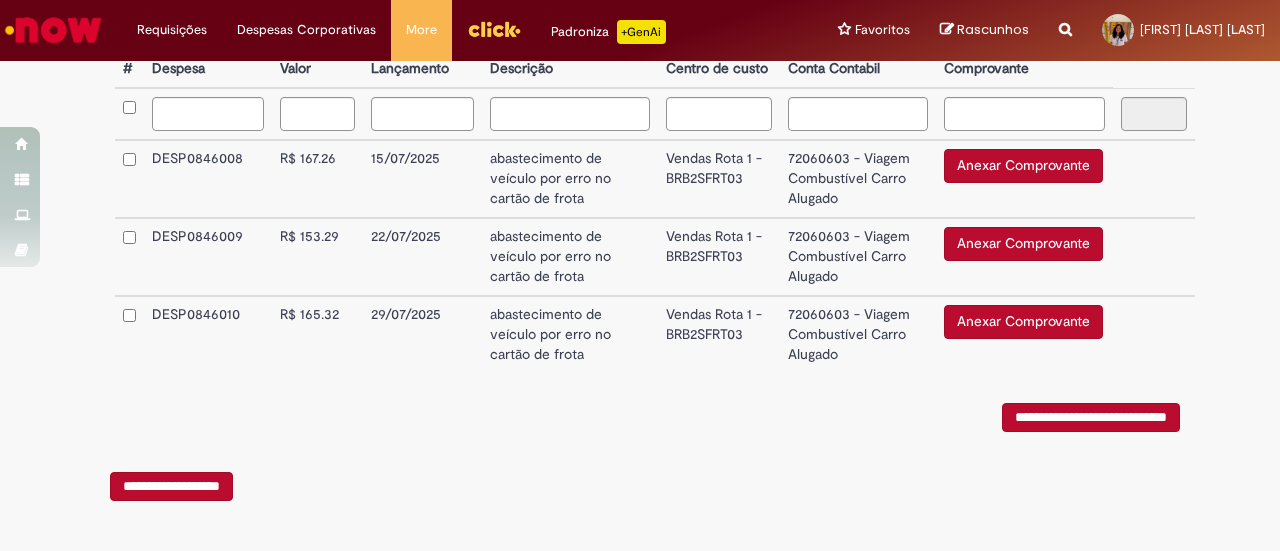 click on "Anexar Comprovante" at bounding box center (1023, 166) 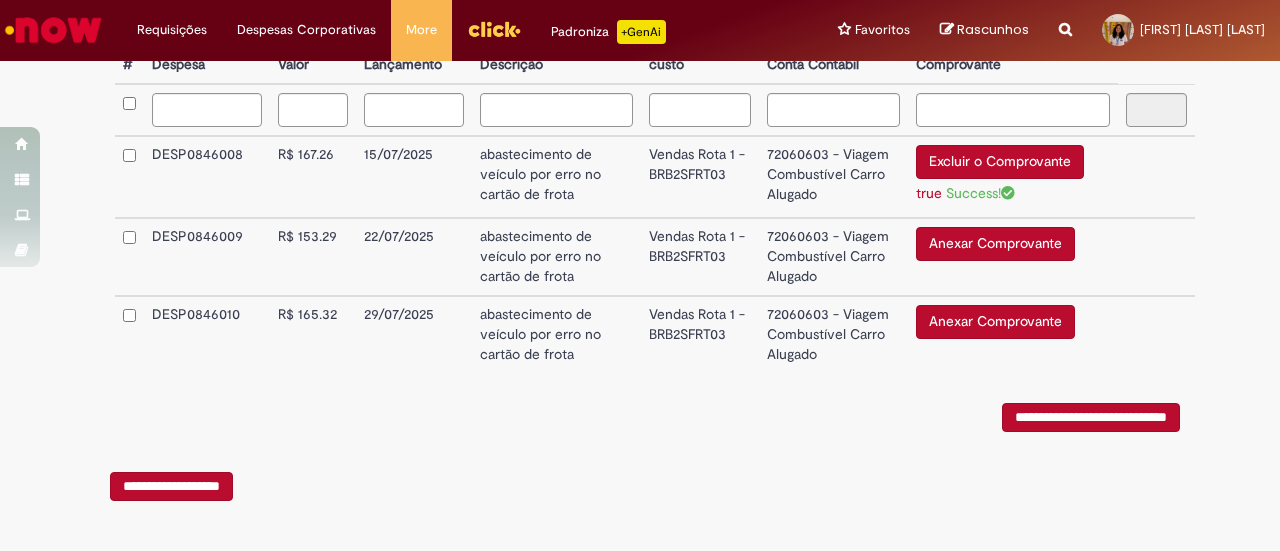 click on "Anexar Comprovante" at bounding box center (995, 244) 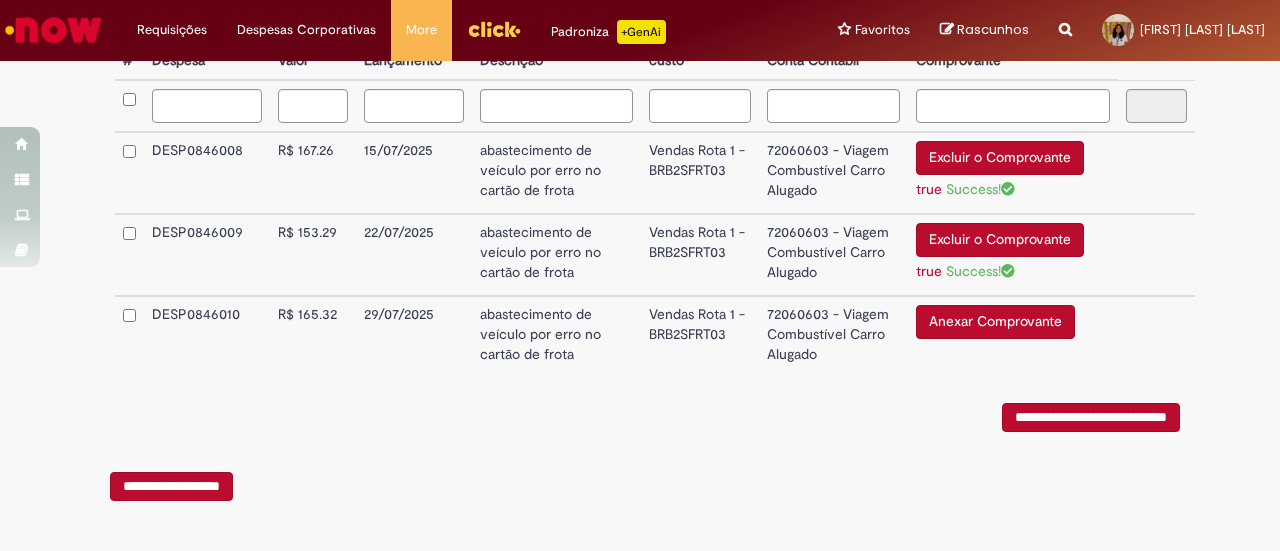 click on "Anexar Comprovante" at bounding box center [995, 322] 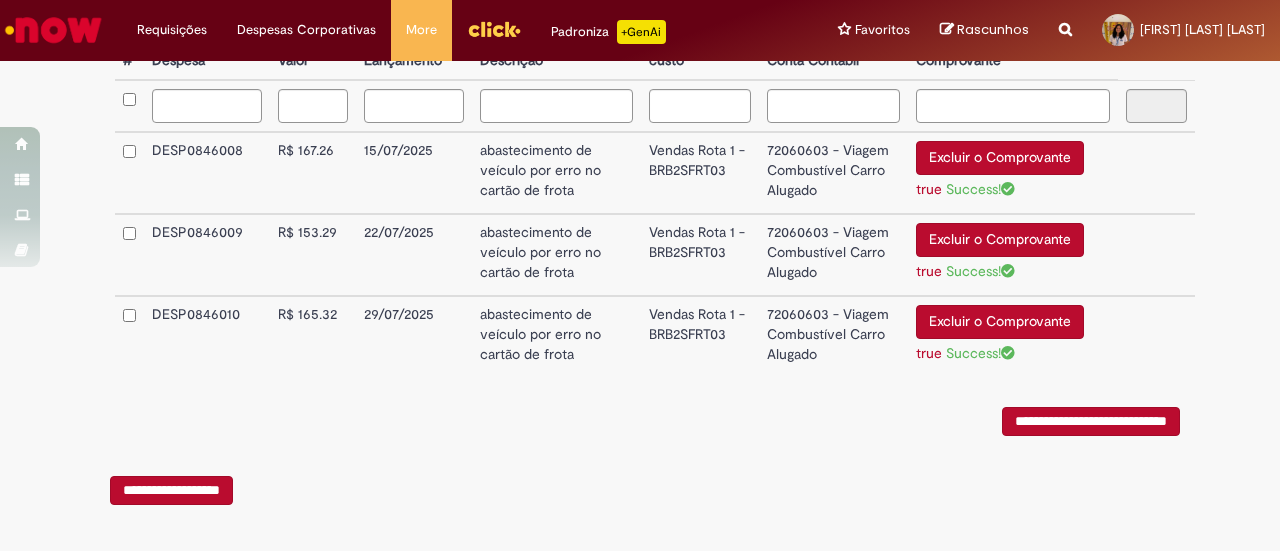 click on "**********" at bounding box center (1091, 421) 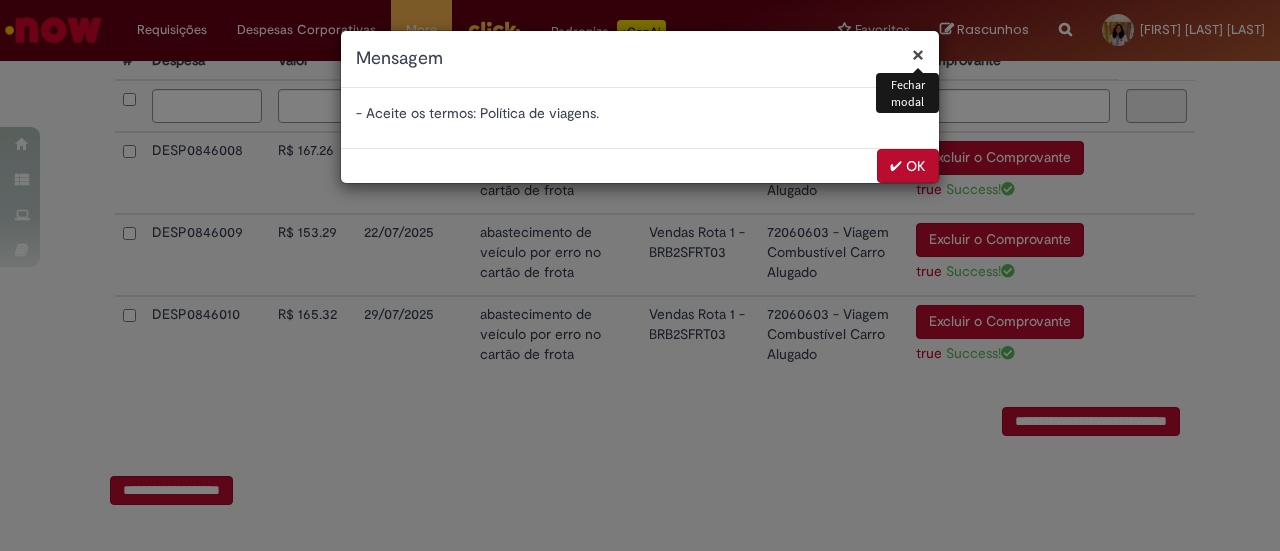 click on "✔ OK" at bounding box center [908, 166] 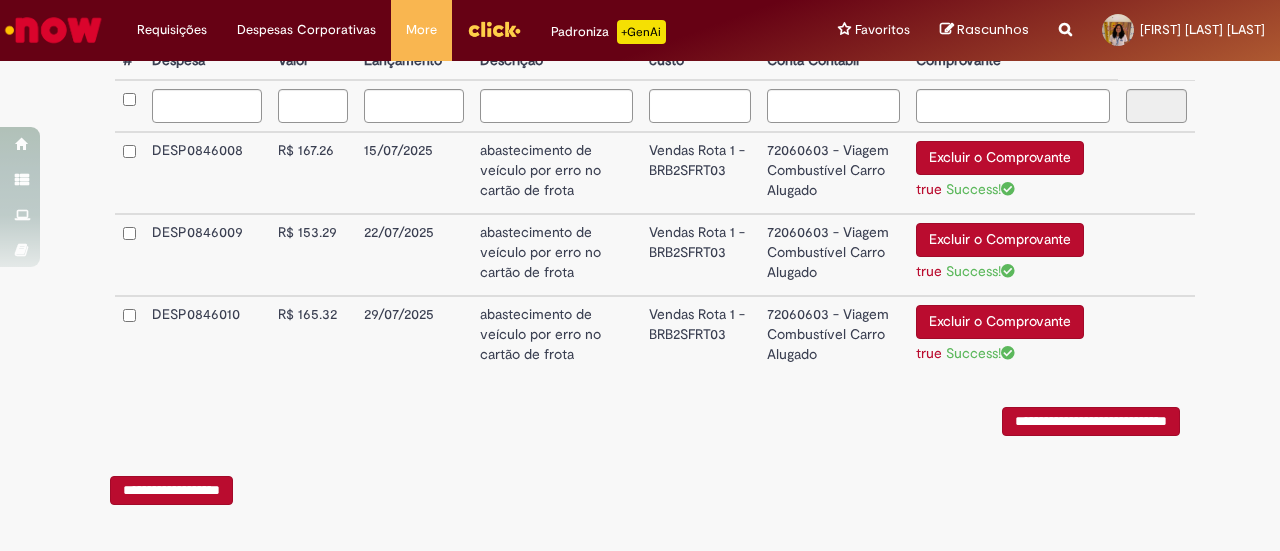 click on "**********" at bounding box center [1091, 421] 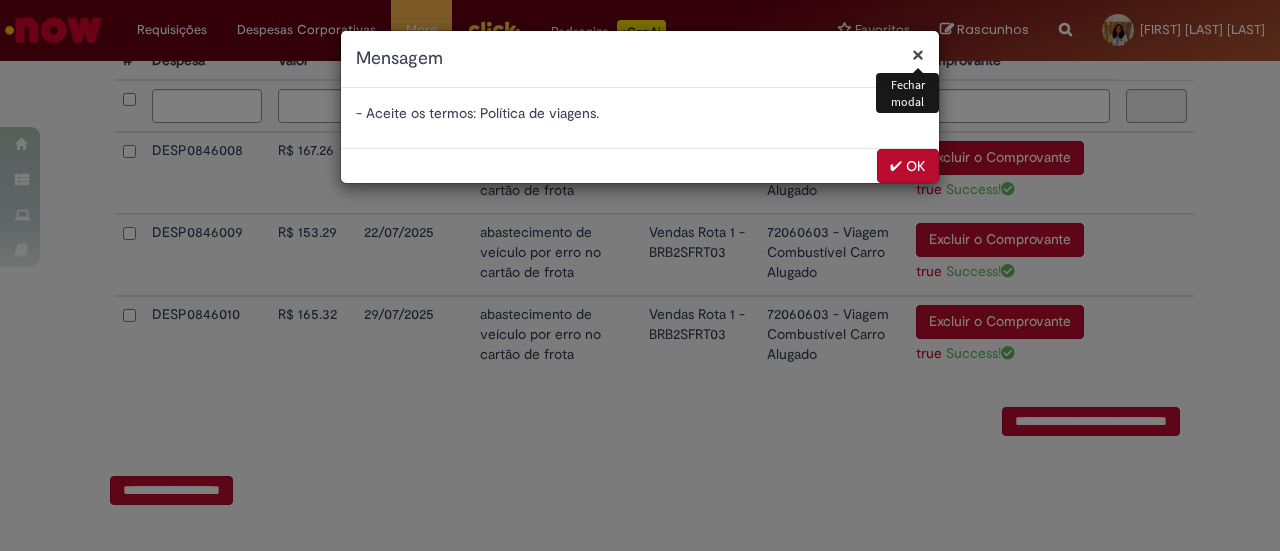 click on "✔ OK" at bounding box center [908, 166] 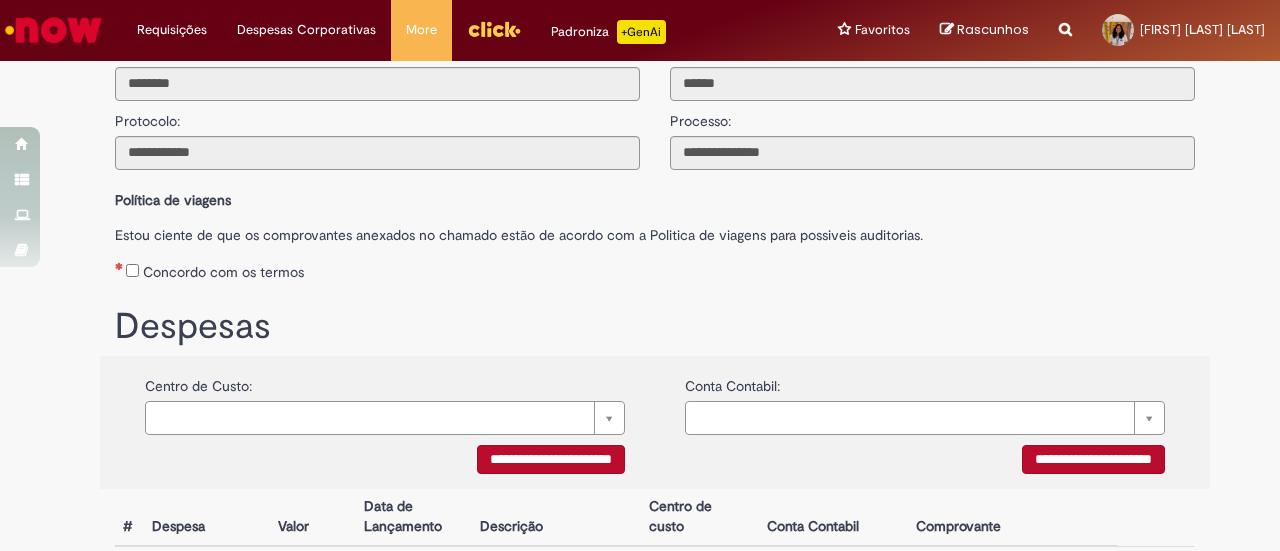 scroll, scrollTop: 144, scrollLeft: 0, axis: vertical 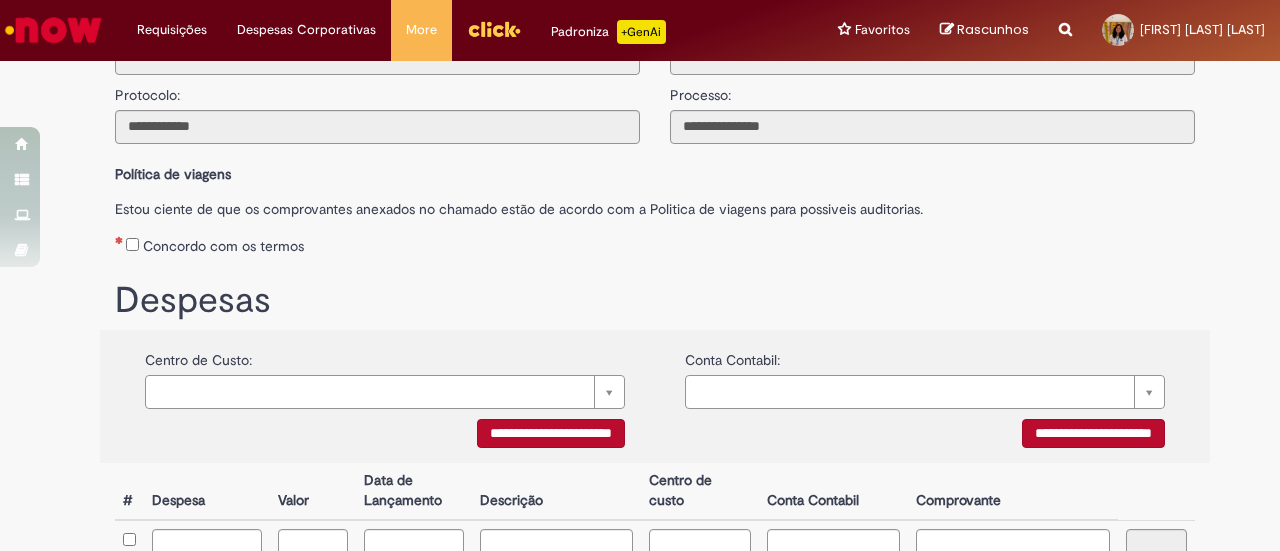 click on "**********" at bounding box center (551, 433) 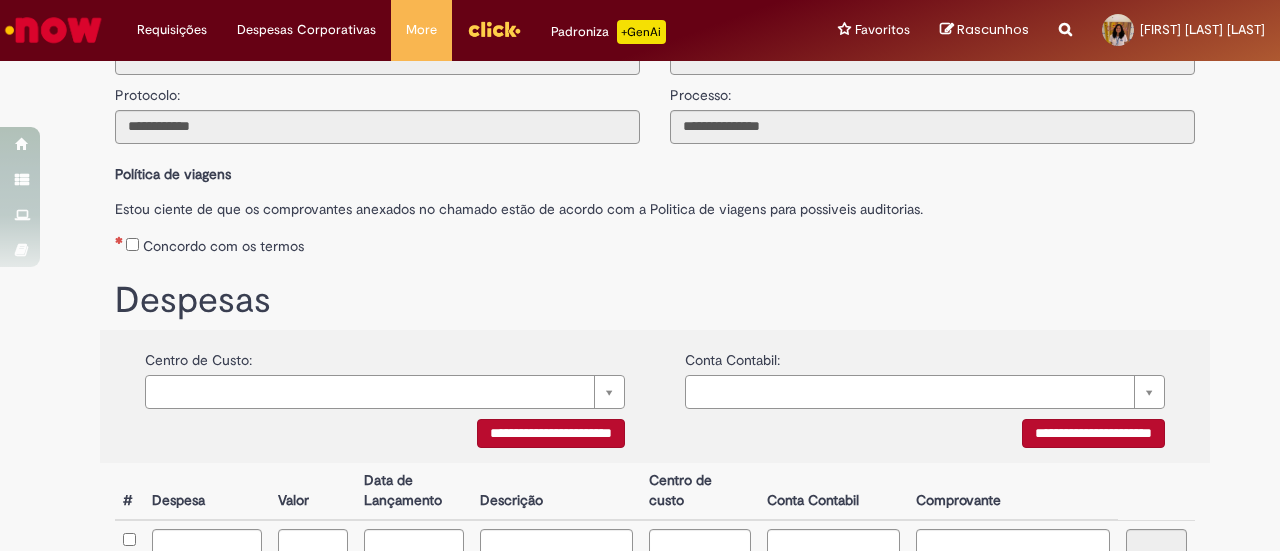 click on "**********" at bounding box center [1093, 433] 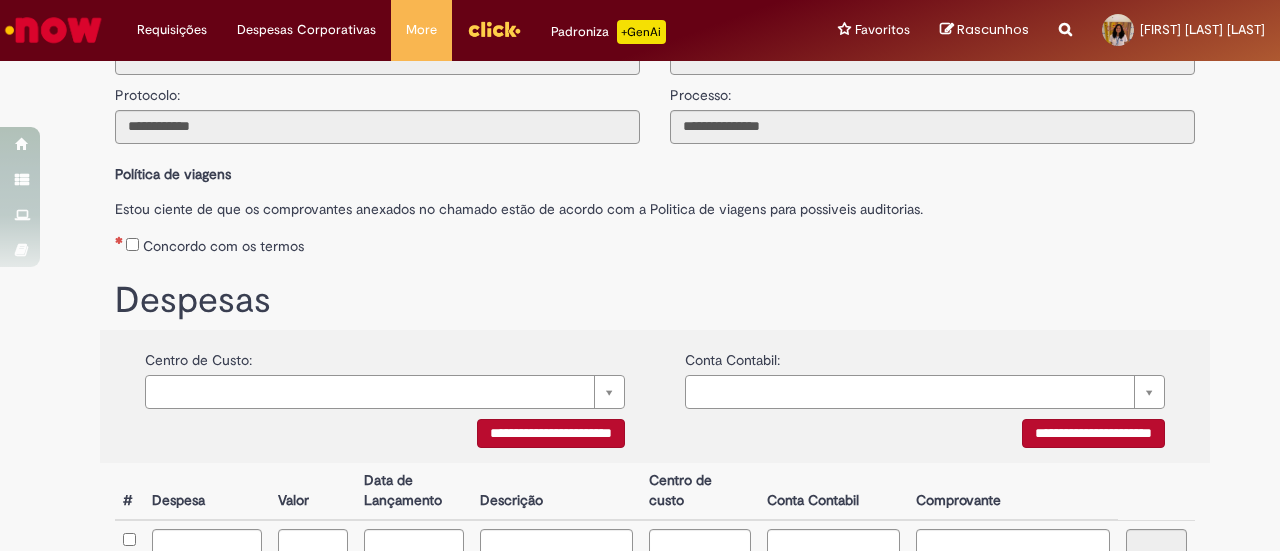 click on "Concordo com os termos" at bounding box center [223, 246] 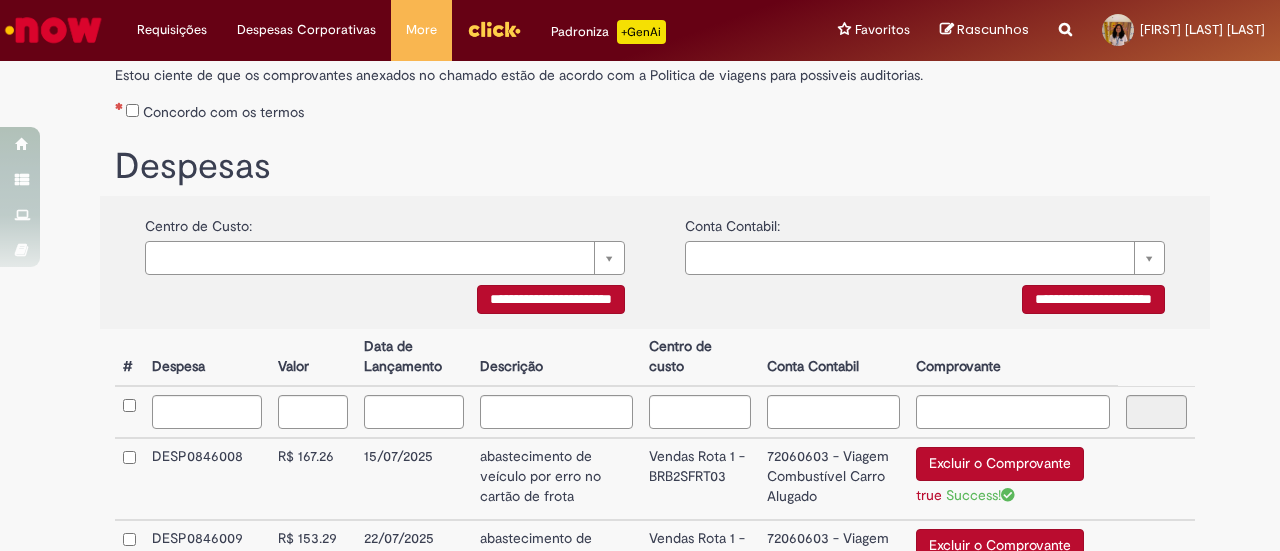 scroll, scrollTop: 243, scrollLeft: 0, axis: vertical 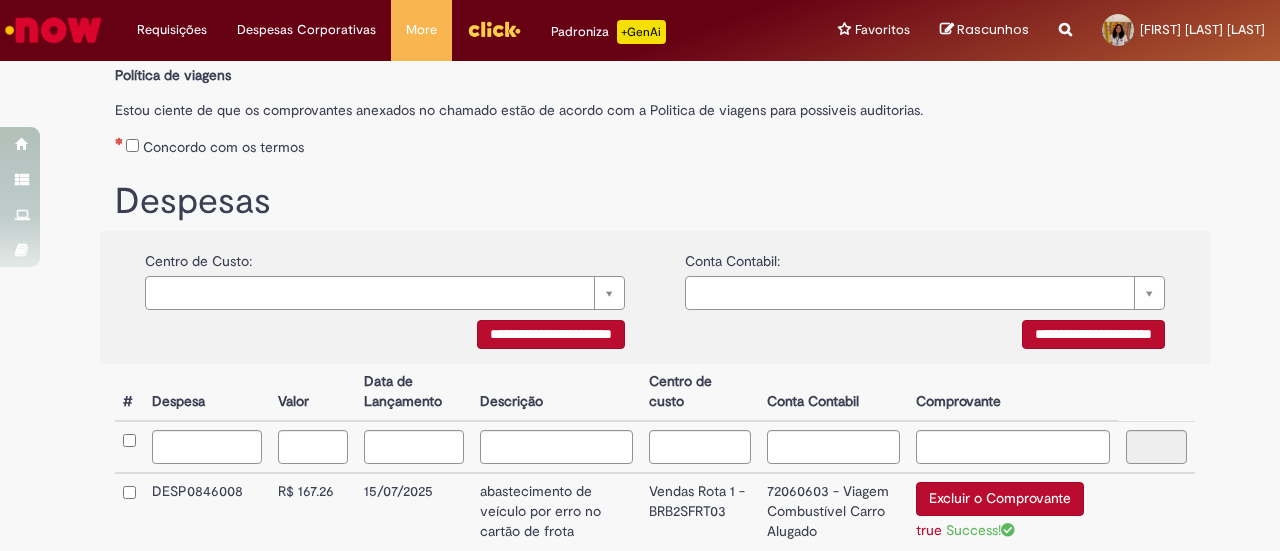 click on "**********" at bounding box center (551, 334) 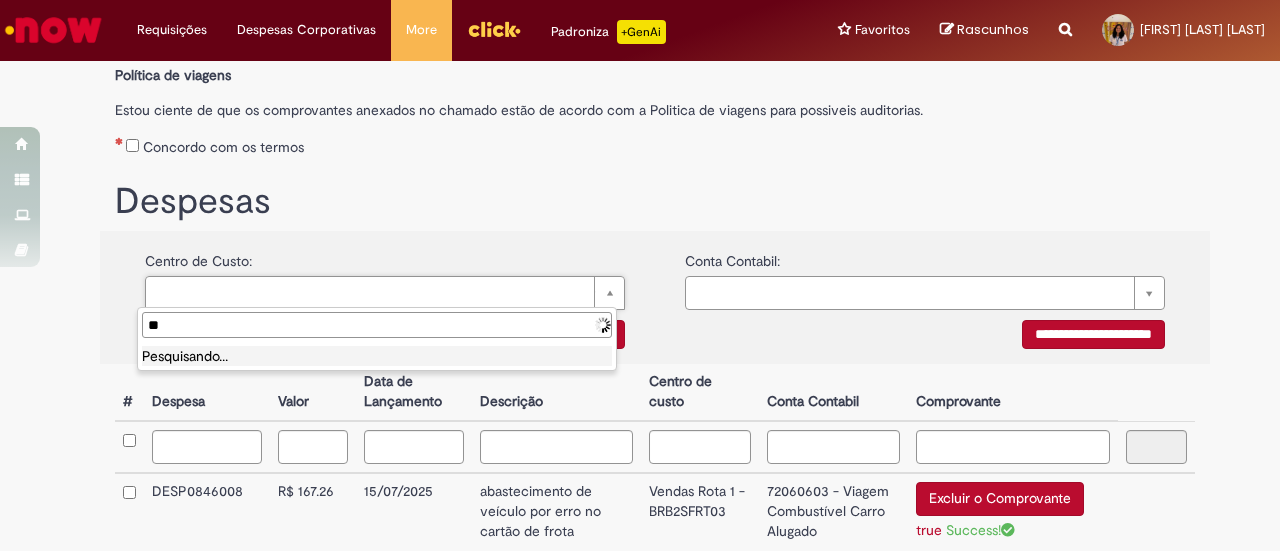 type on "*" 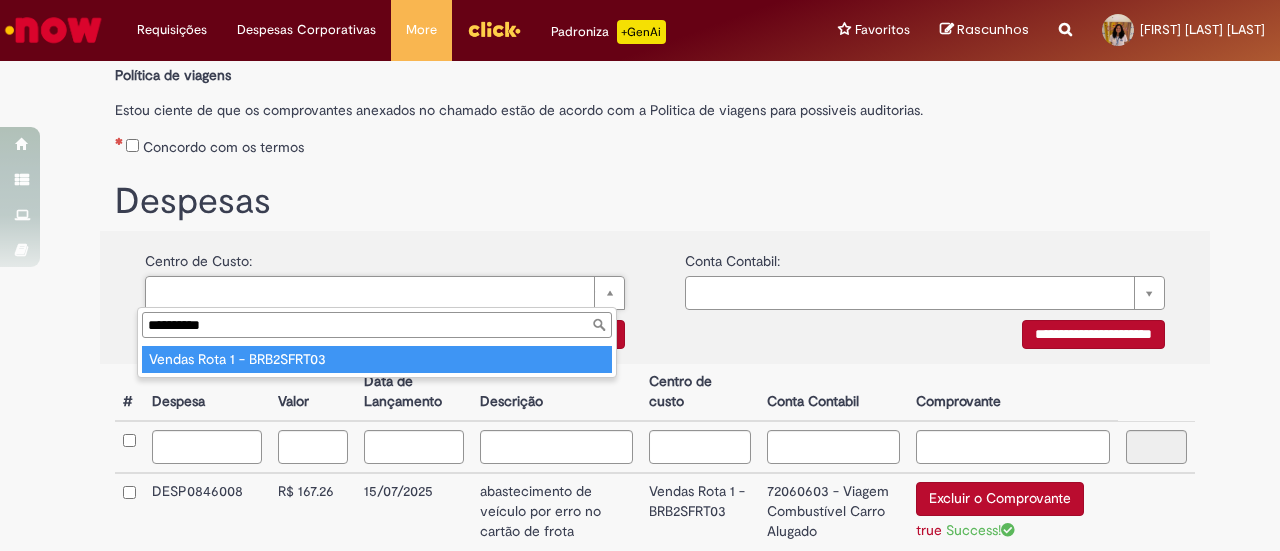 type on "**********" 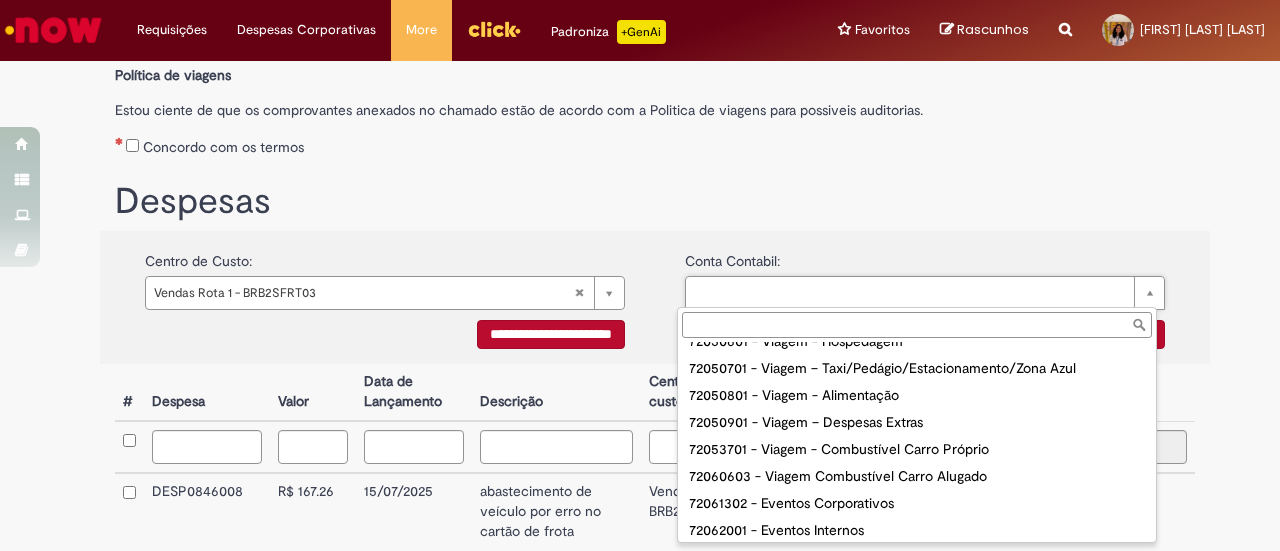 scroll, scrollTop: 768, scrollLeft: 0, axis: vertical 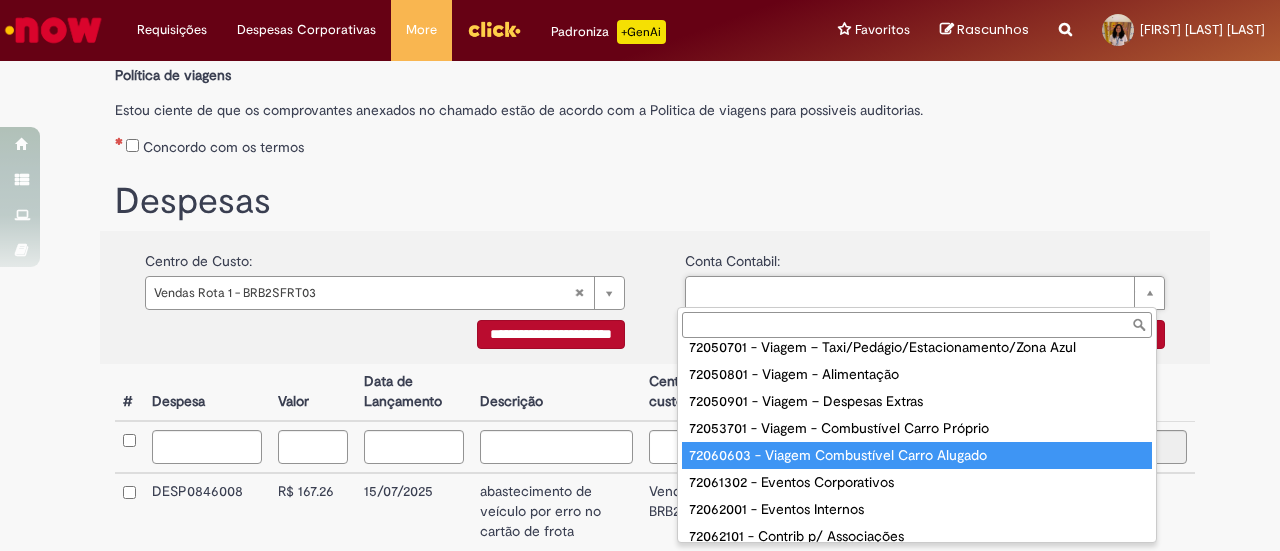 type on "**********" 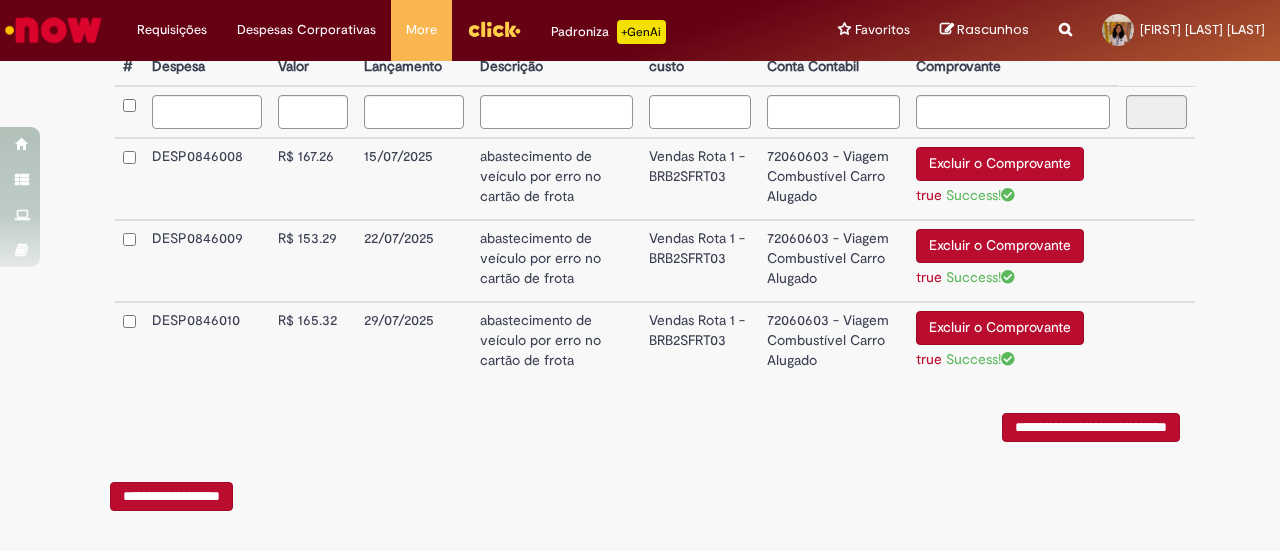 scroll, scrollTop: 594, scrollLeft: 0, axis: vertical 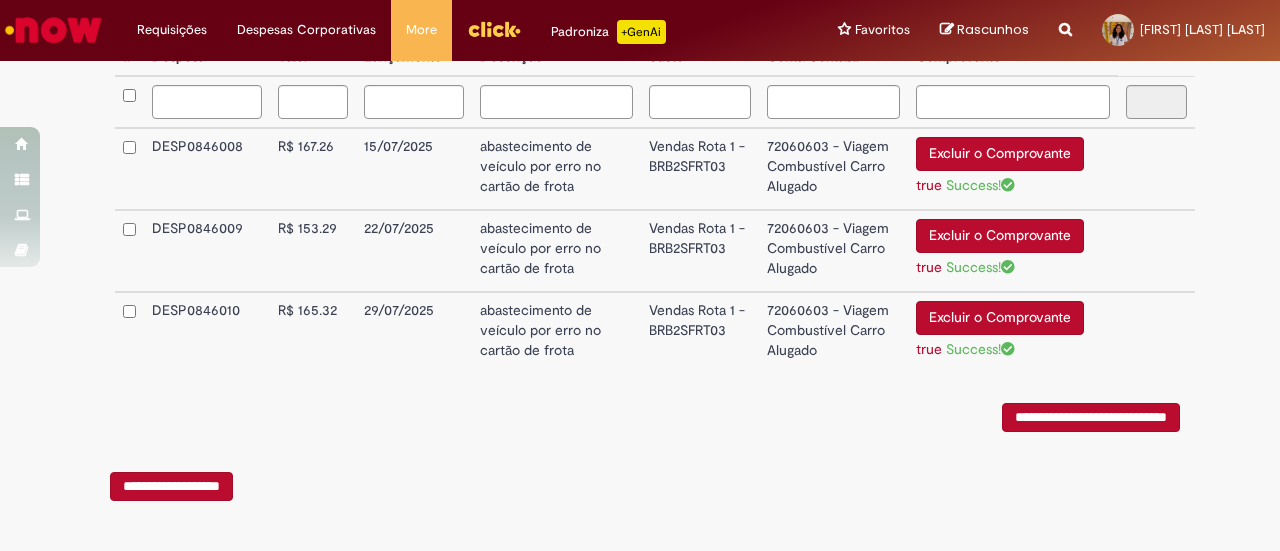 click on "**********" at bounding box center (1091, 417) 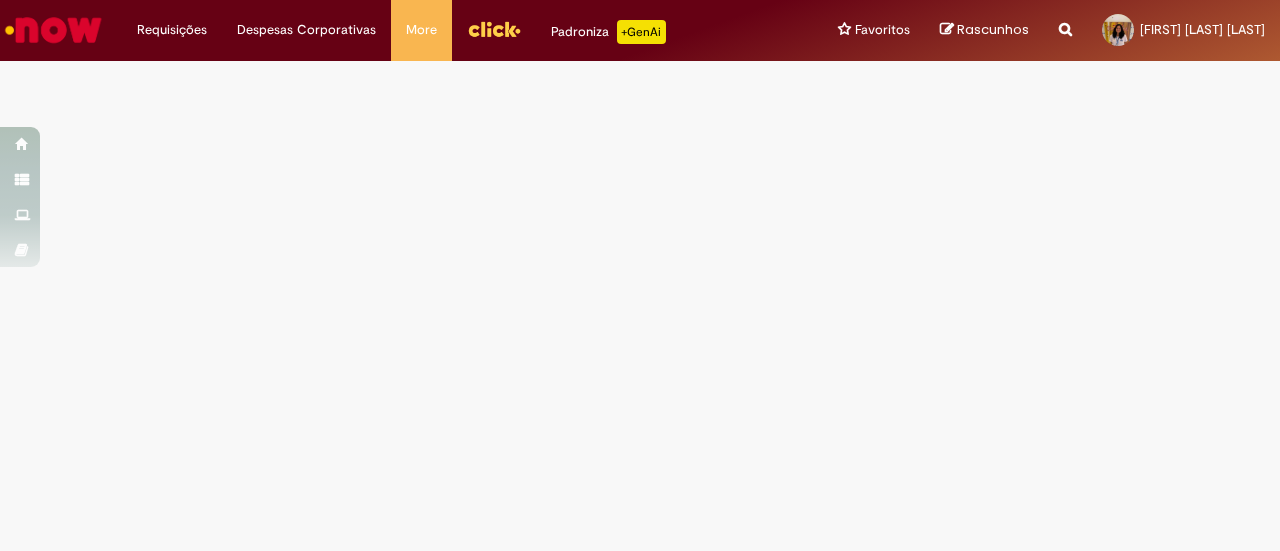 scroll, scrollTop: 0, scrollLeft: 0, axis: both 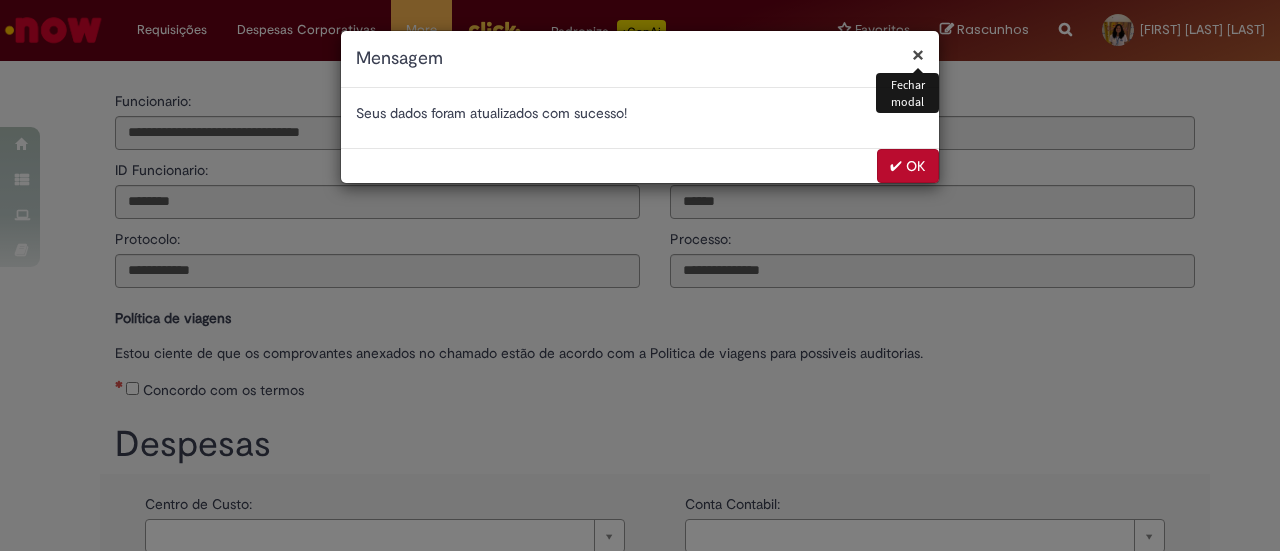 click on "✔ OK" at bounding box center [908, 166] 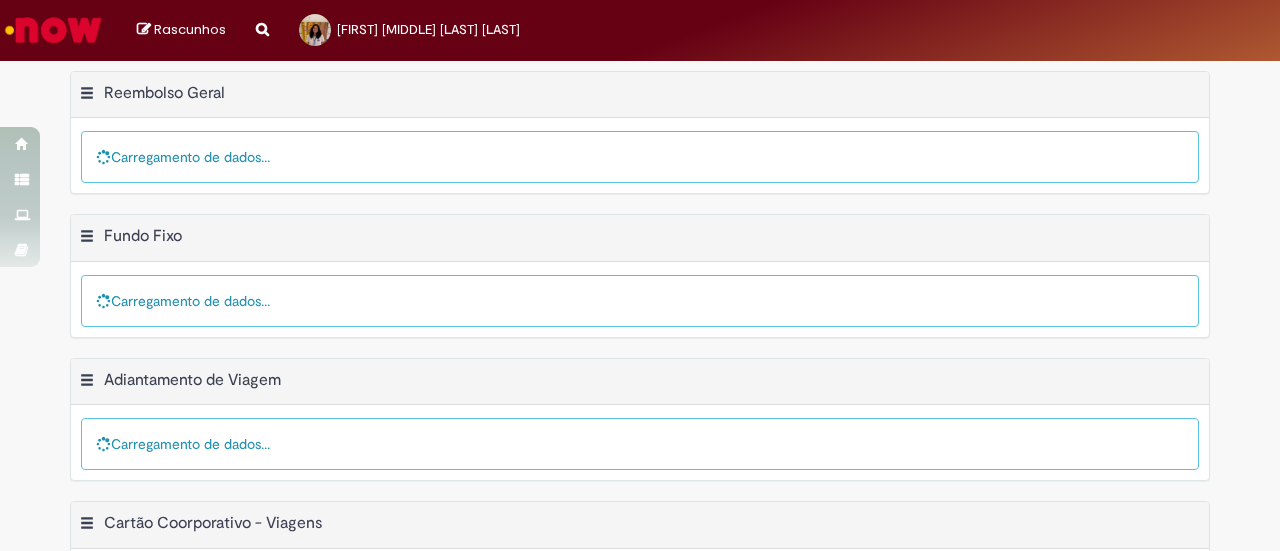 scroll, scrollTop: 0, scrollLeft: 0, axis: both 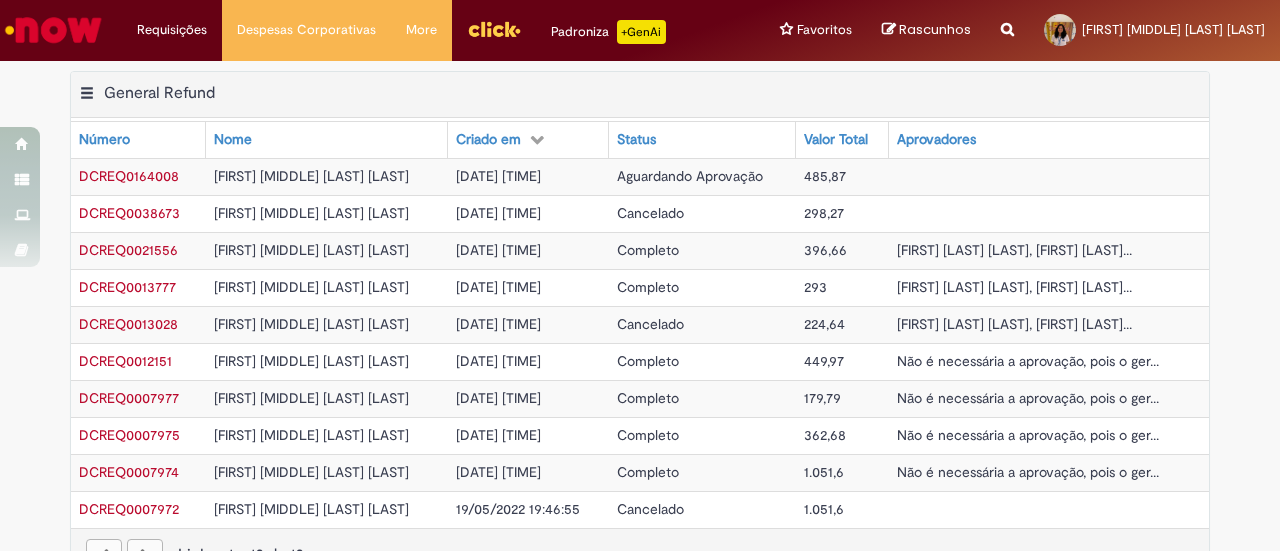 click on "DCREQ0164008" at bounding box center (129, 176) 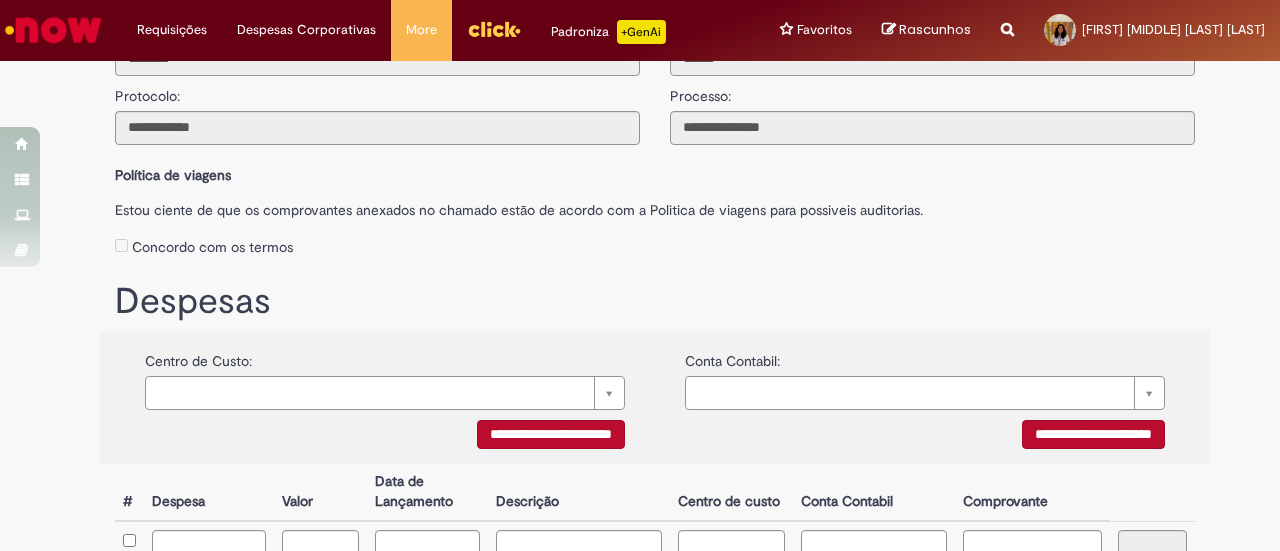 scroll, scrollTop: 0, scrollLeft: 0, axis: both 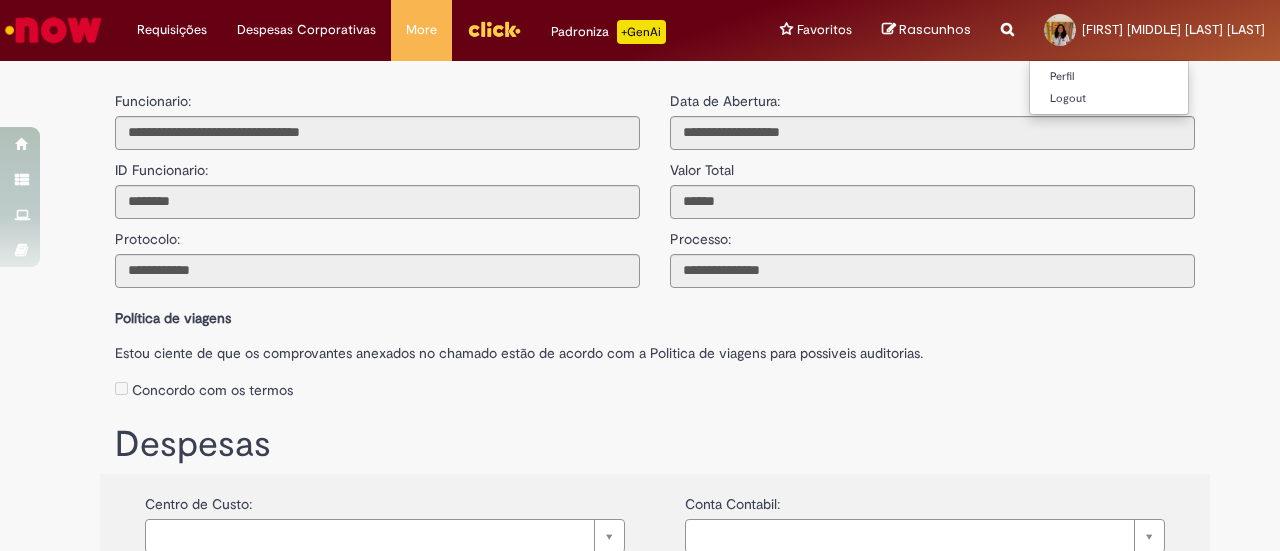 click at bounding box center (1060, 30) 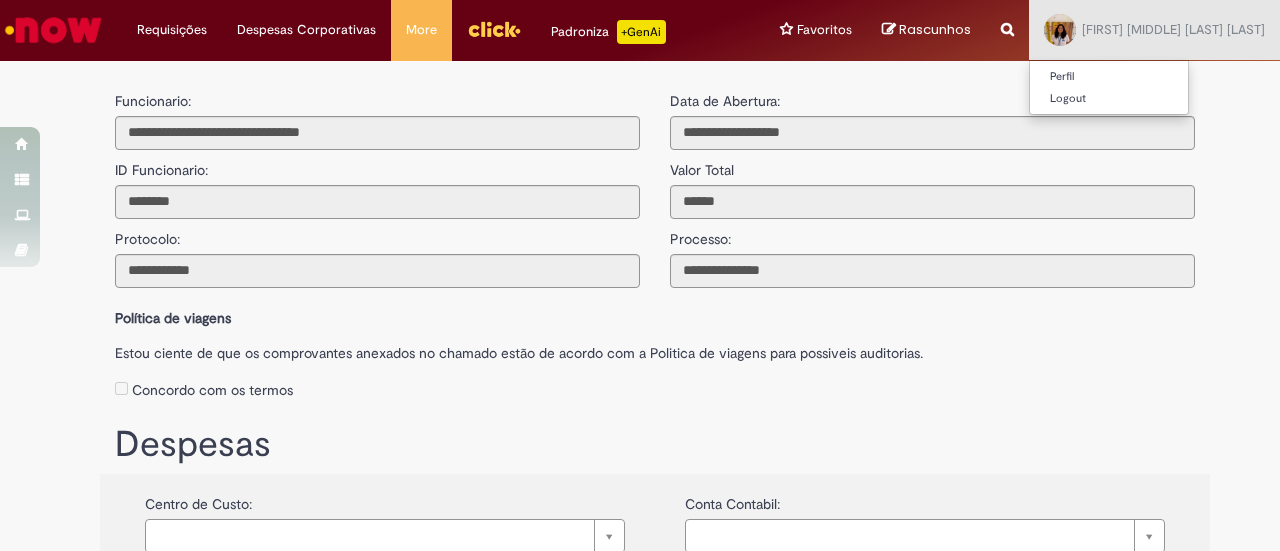 click on "Perfil
Logout" at bounding box center [1109, 87] 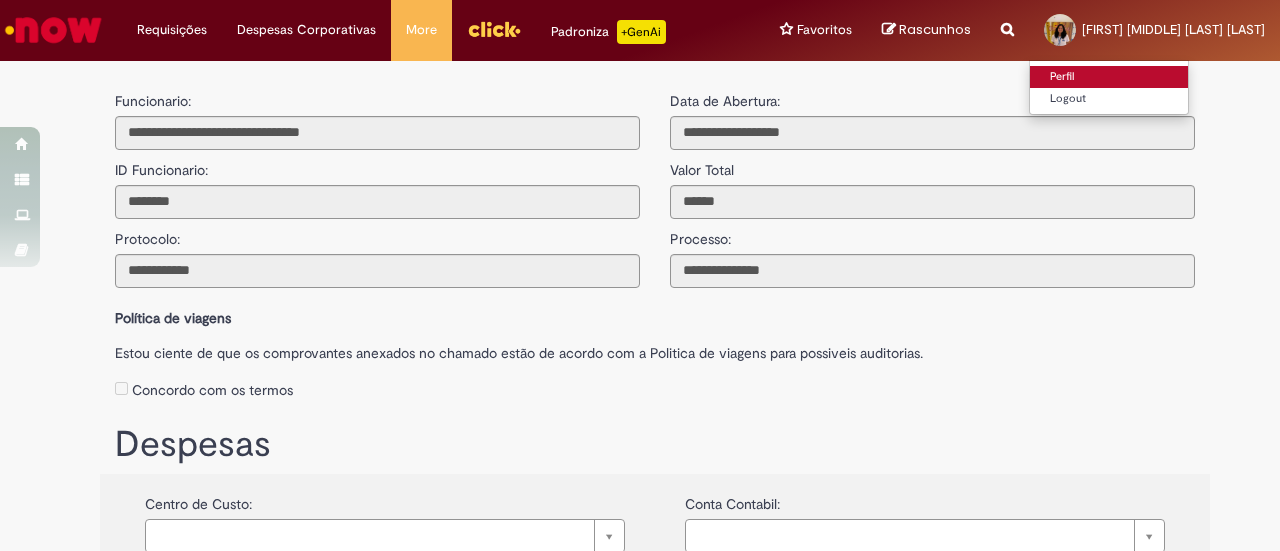 click on "Perfil" at bounding box center [1109, 77] 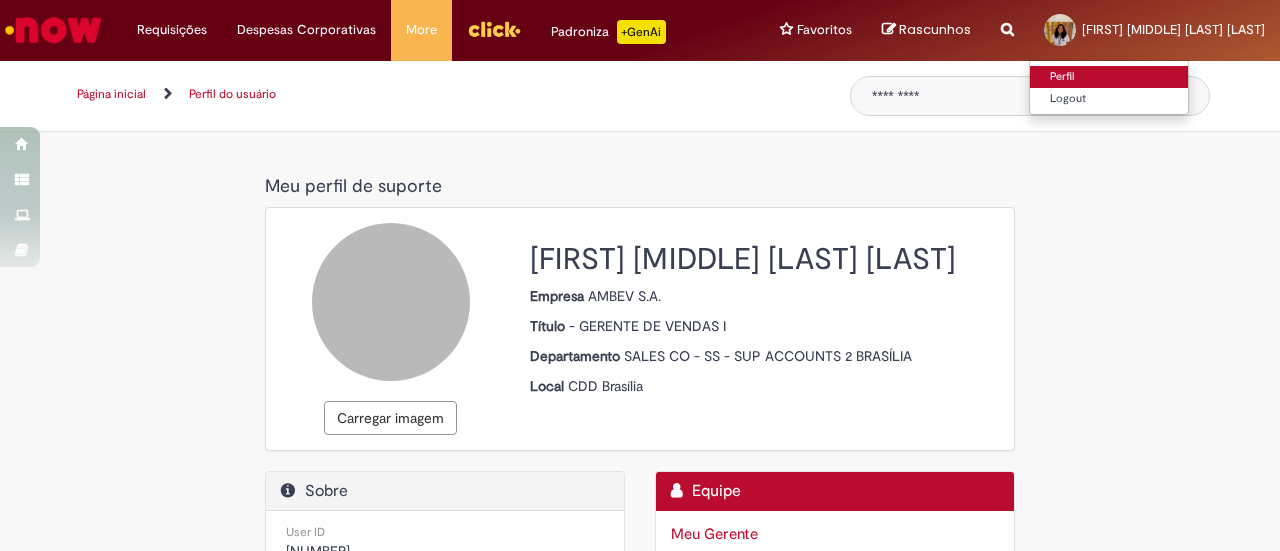 select on "**********" 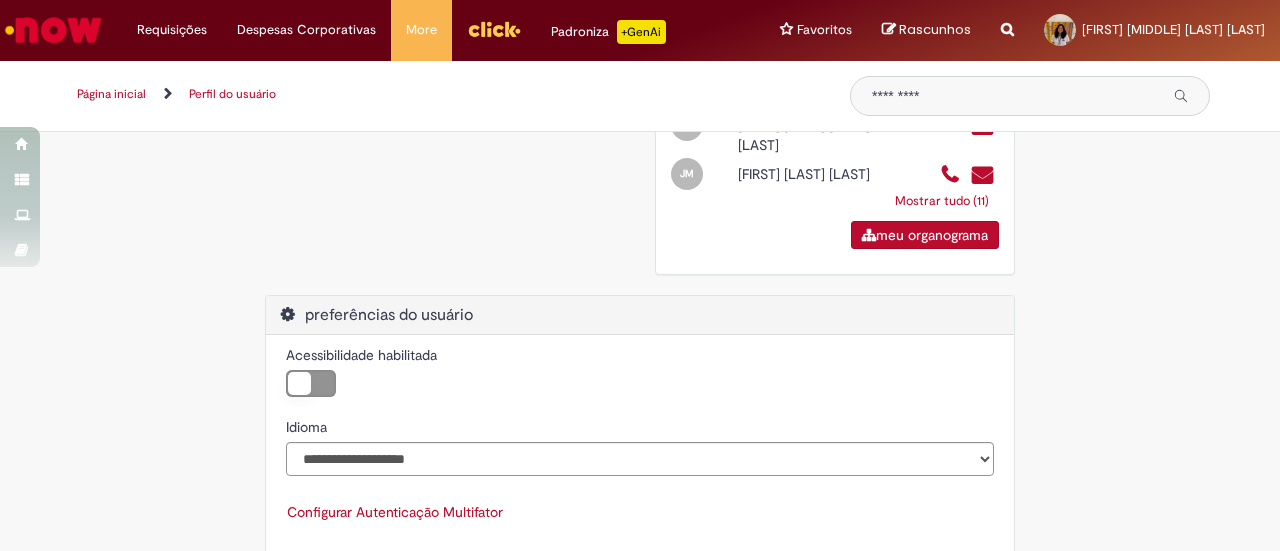 scroll, scrollTop: 0, scrollLeft: 0, axis: both 